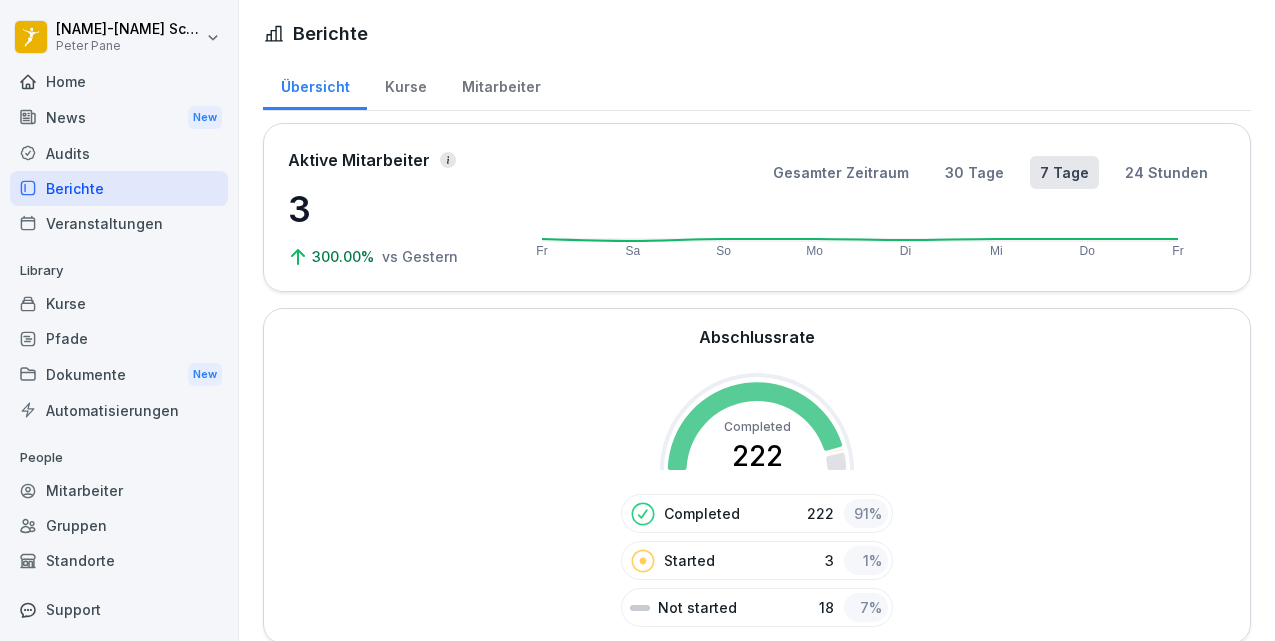 scroll, scrollTop: 0, scrollLeft: 0, axis: both 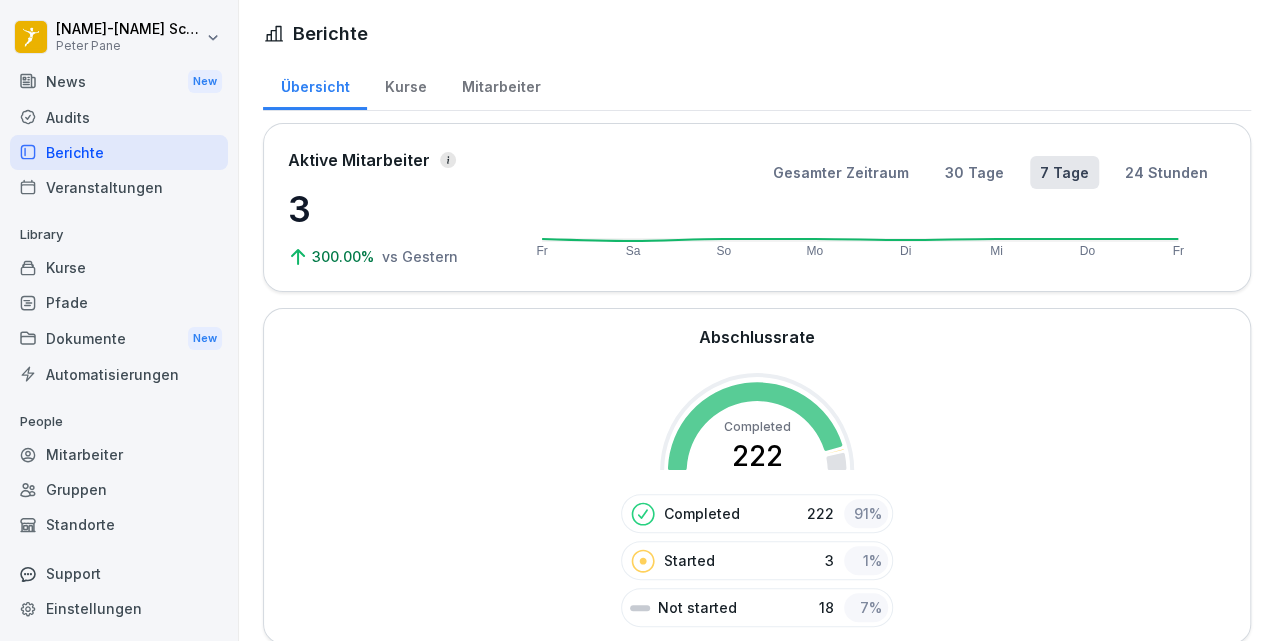 click on "Mitarbeiter" at bounding box center (119, 454) 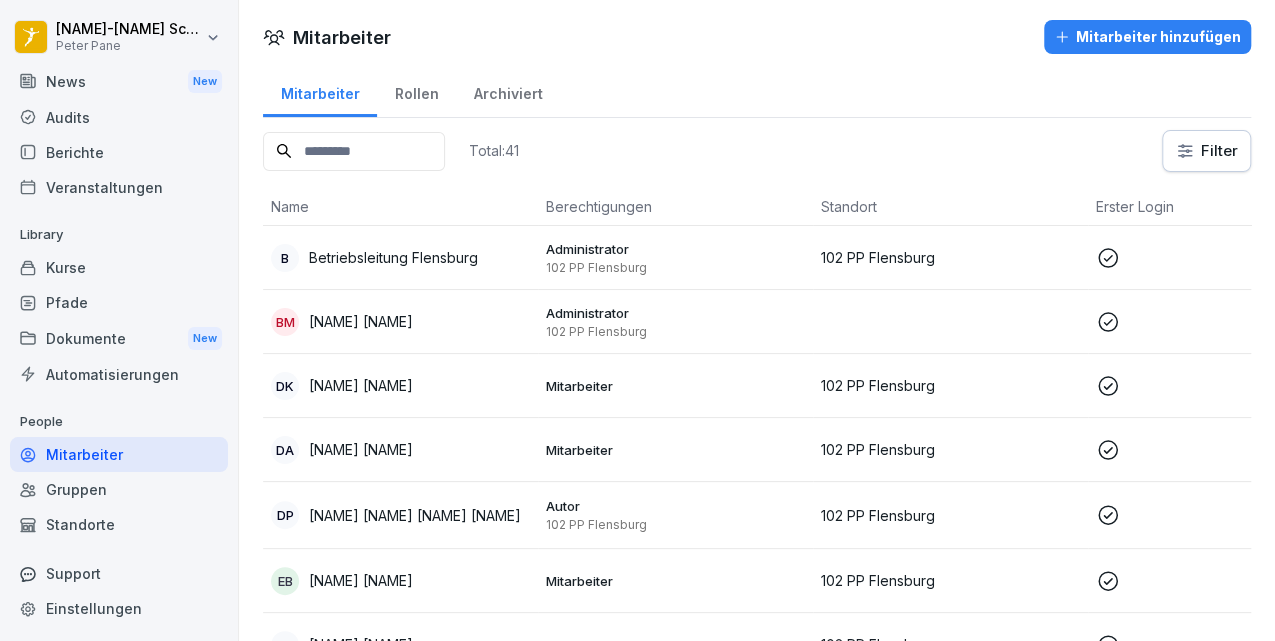 click at bounding box center (354, 151) 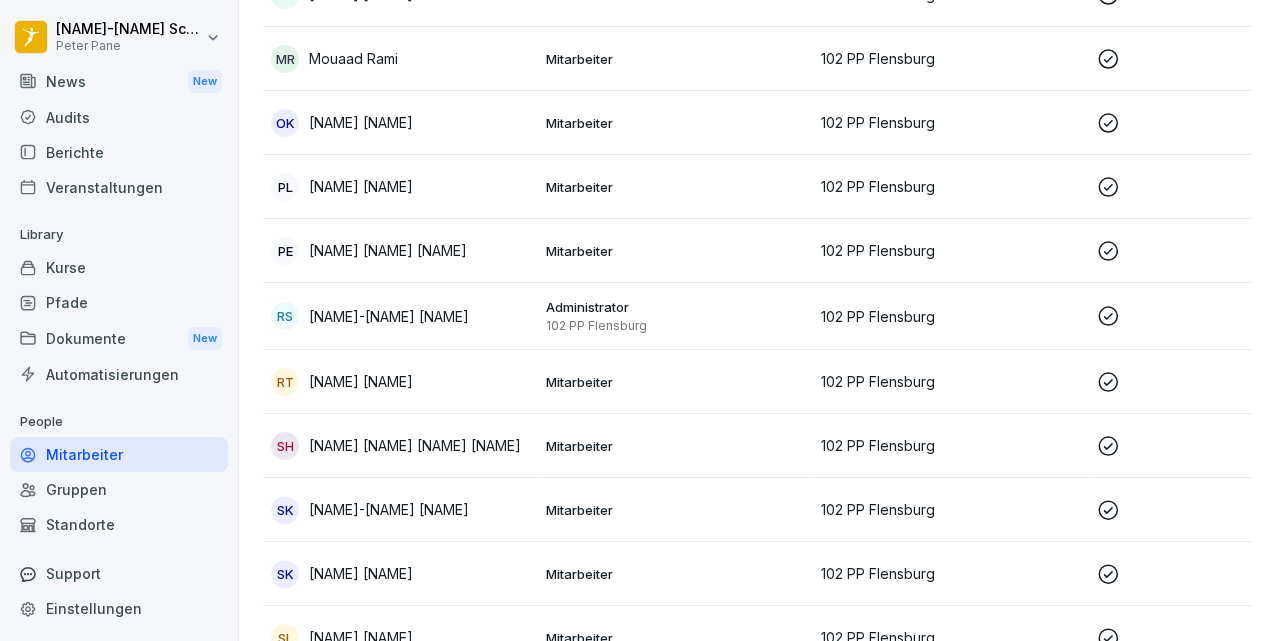 scroll, scrollTop: 2252, scrollLeft: 0, axis: vertical 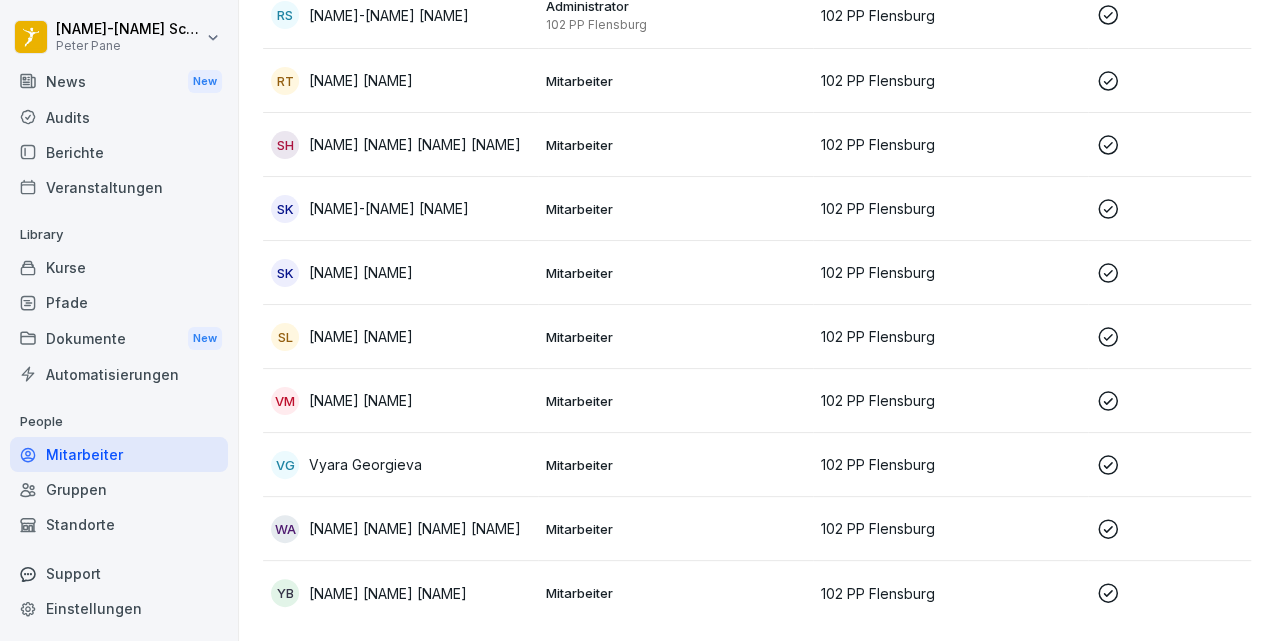 click on "[NAME] [NAME] [NAME]" at bounding box center [388, 593] 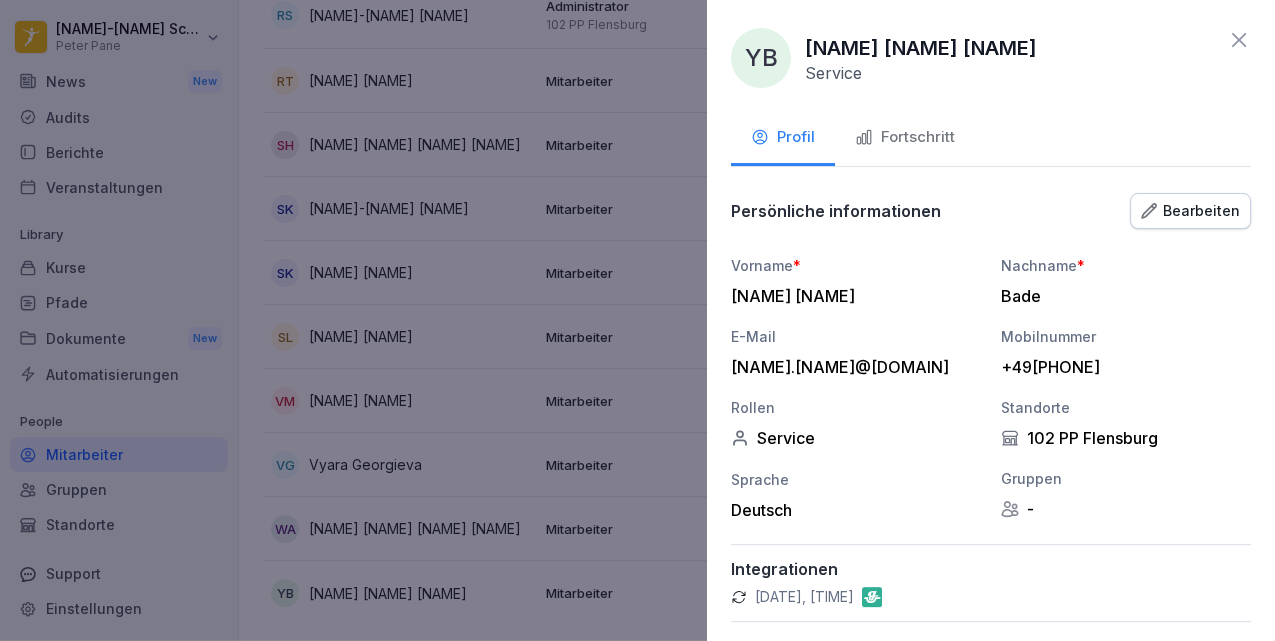 click on "YB [NAME] [NAME] Service Profil Fortschritt Persönliche informationen   Bearbeiten Vorname  * [NAME] [NAME] Nachname  * [NAME] E-Mail [EMAIL] Mobilnummer [PHONE] Rollen Service Standorte 102 PP Flensburg Sprache Deutsch Gruppen - Integrationen [DATE], [TIME] Login Link kopieren Sende Login-Link per SMS   Archivieren Erstellt am :  [DATE]" at bounding box center (991, 320) 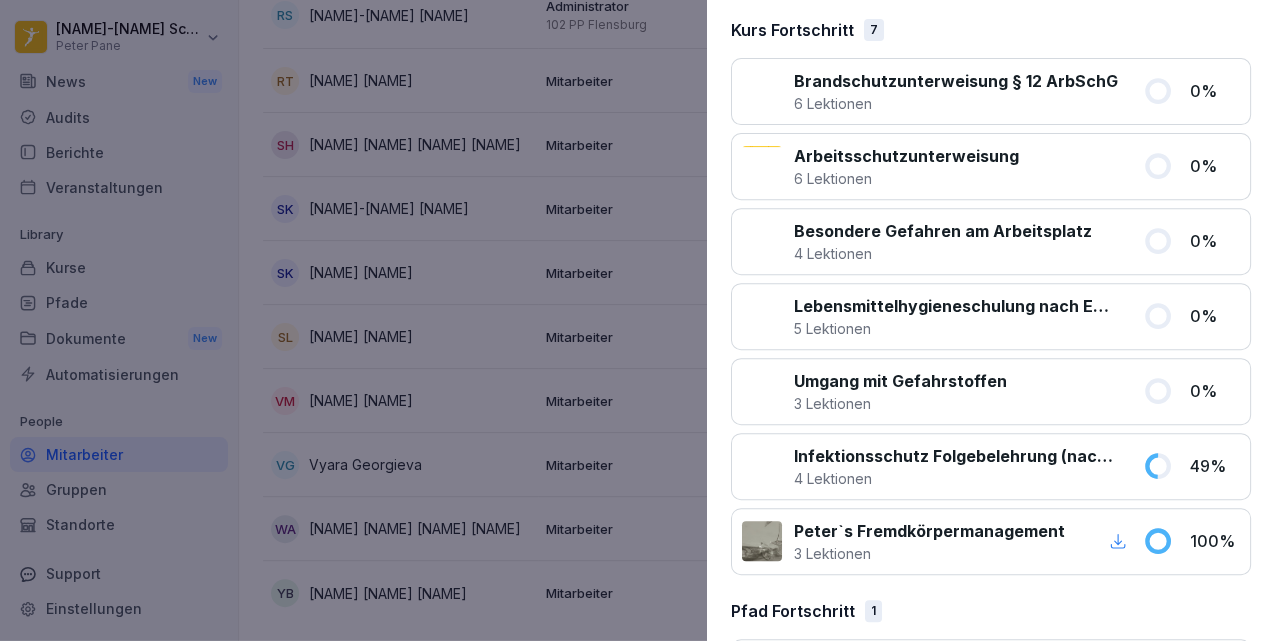 scroll, scrollTop: 167, scrollLeft: 0, axis: vertical 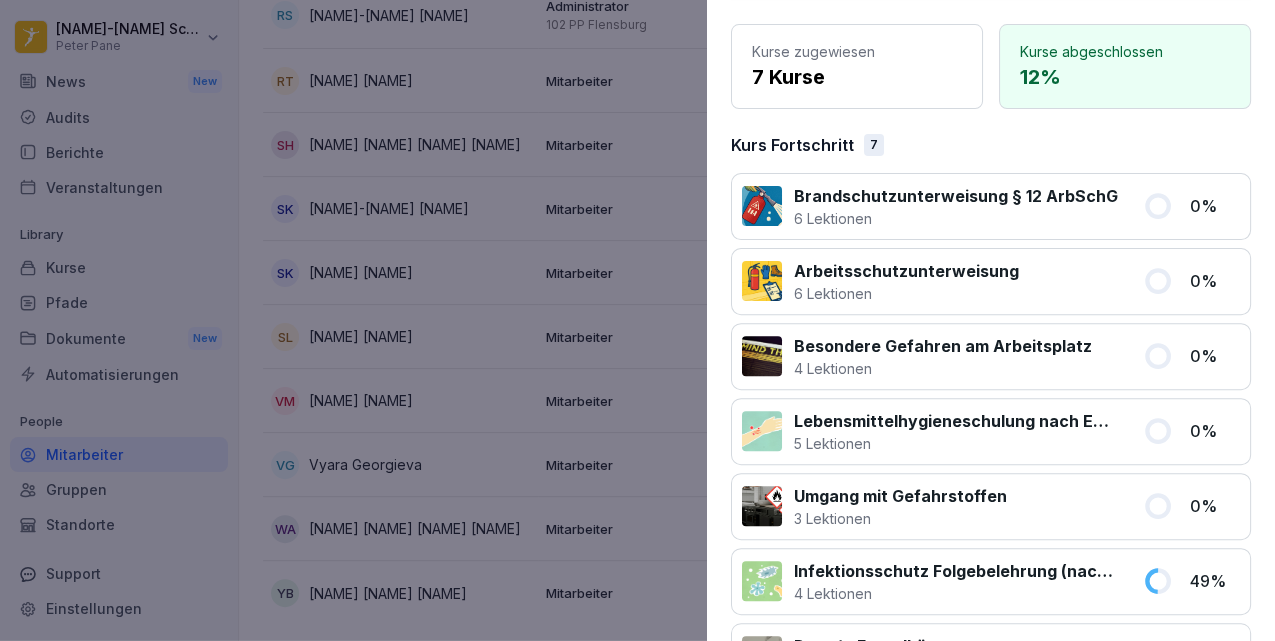 click at bounding box center [637, 320] 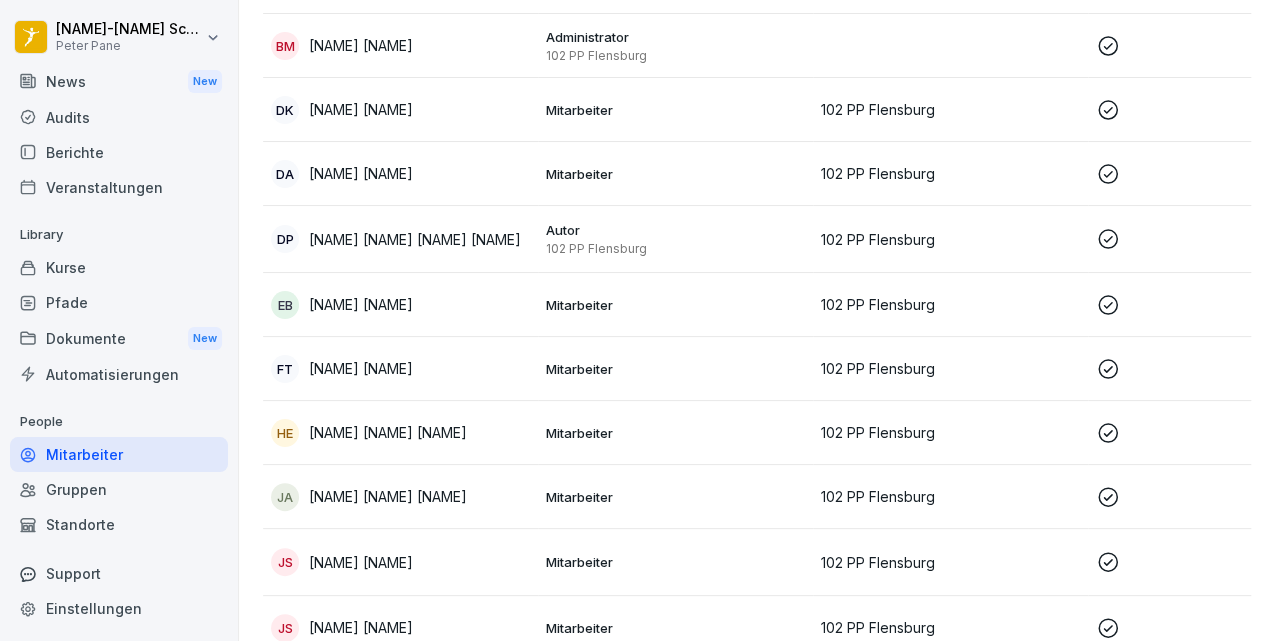 scroll, scrollTop: 252, scrollLeft: 0, axis: vertical 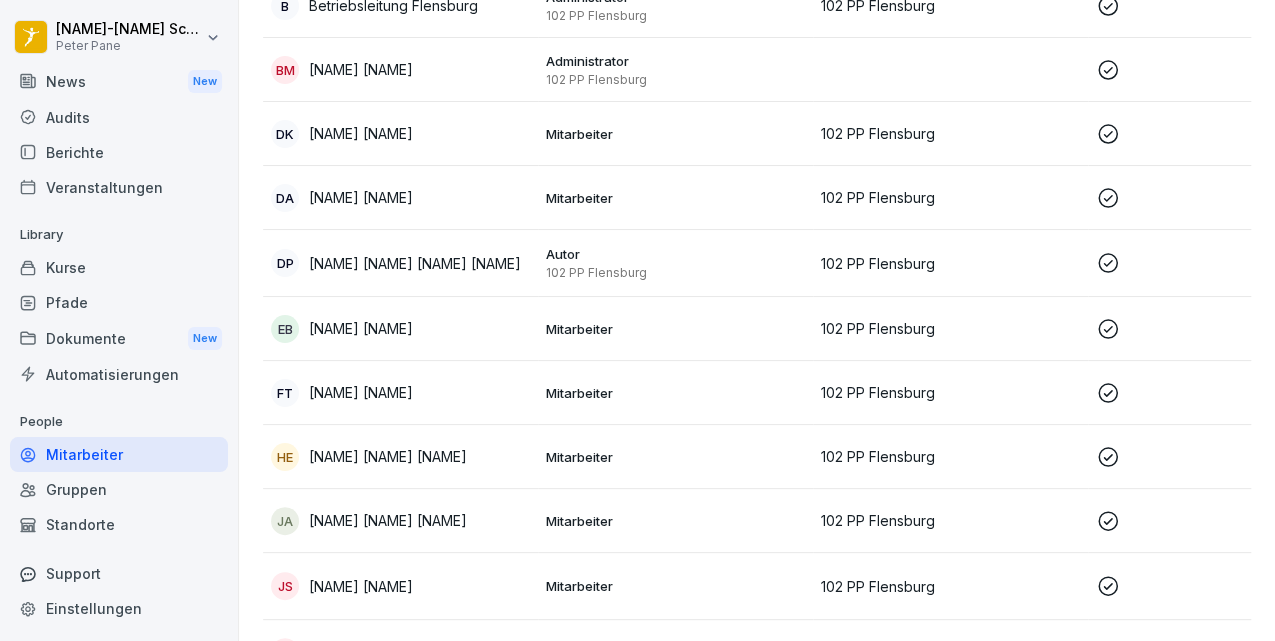 click on "[NAME] [NAME]" at bounding box center (361, 197) 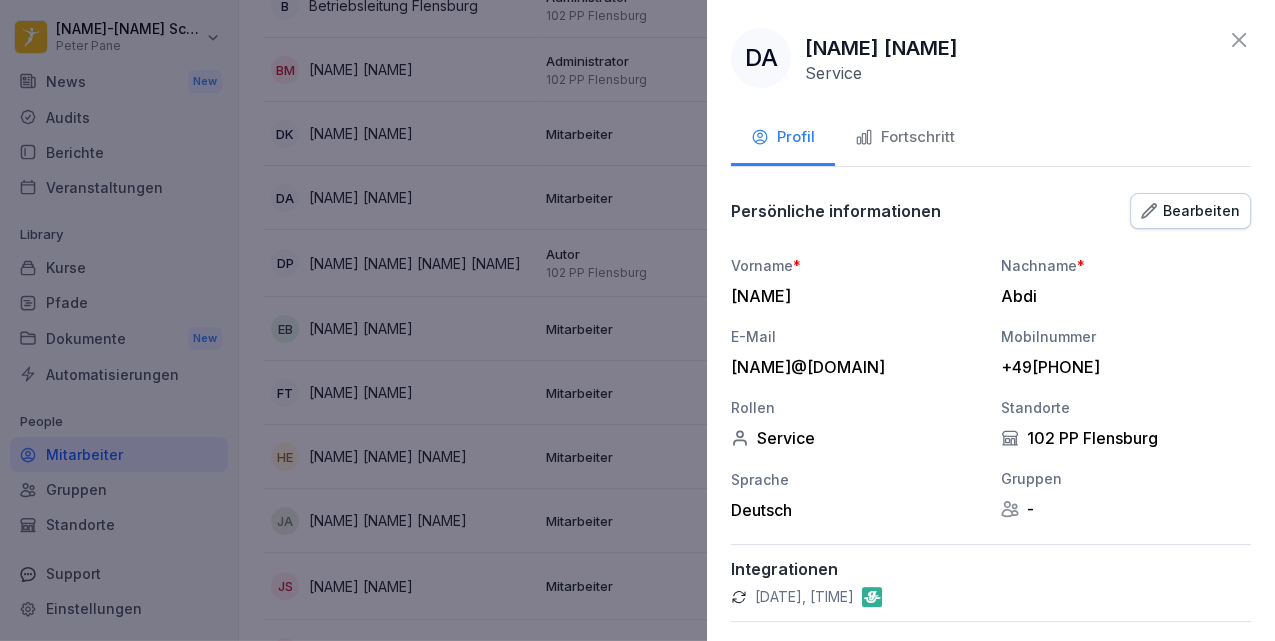 click 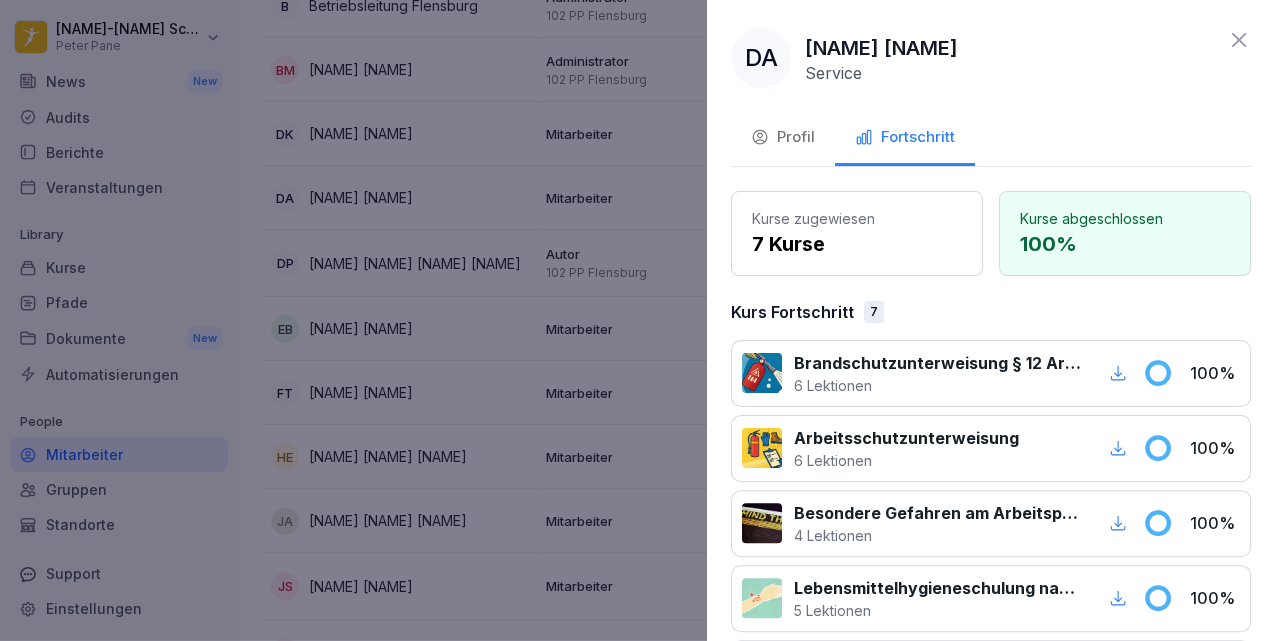 click at bounding box center [637, 320] 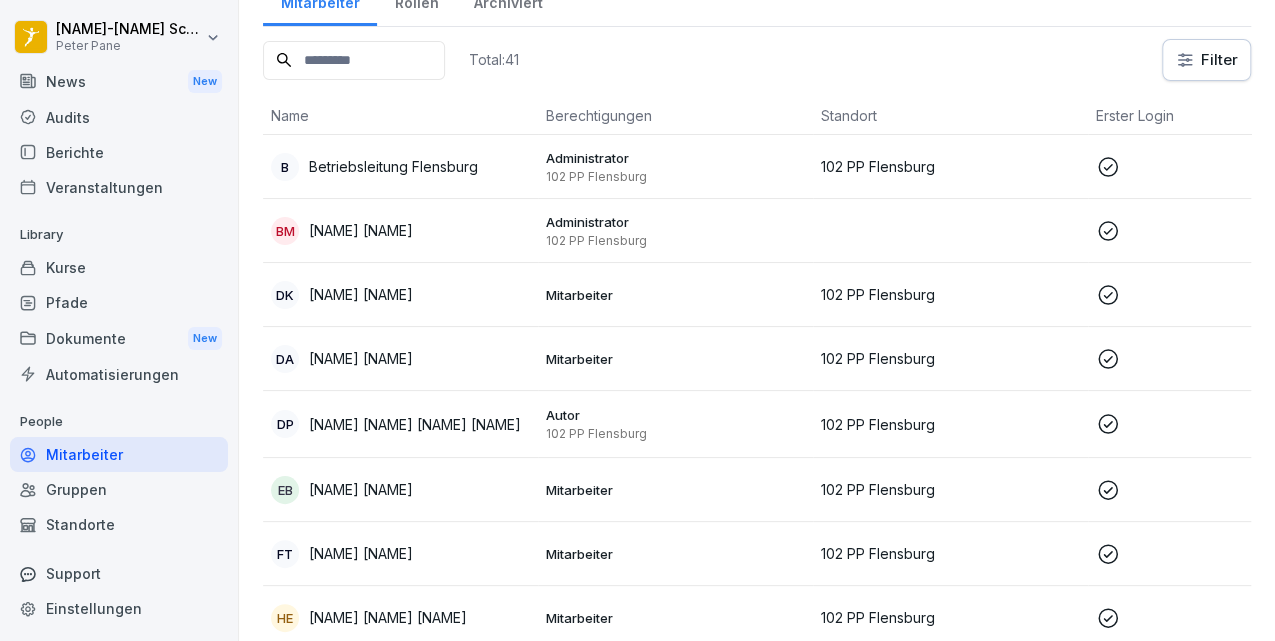 scroll, scrollTop: 0, scrollLeft: 0, axis: both 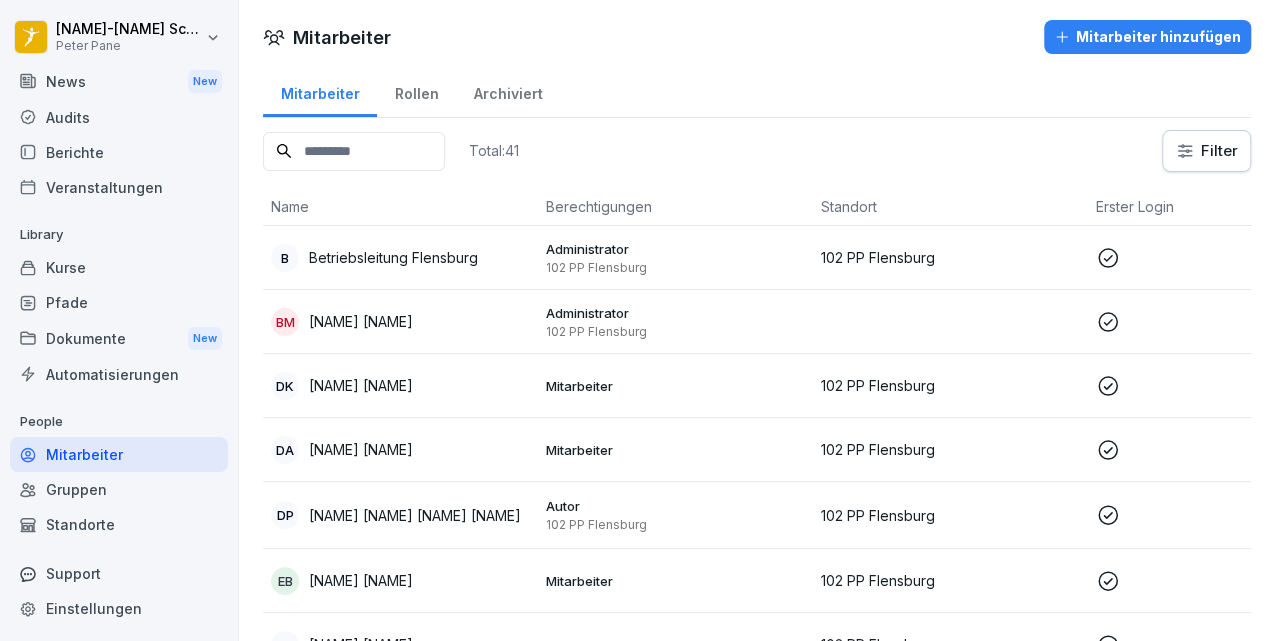 click on "Mitarbeiter hinzufügen" at bounding box center (1147, 37) 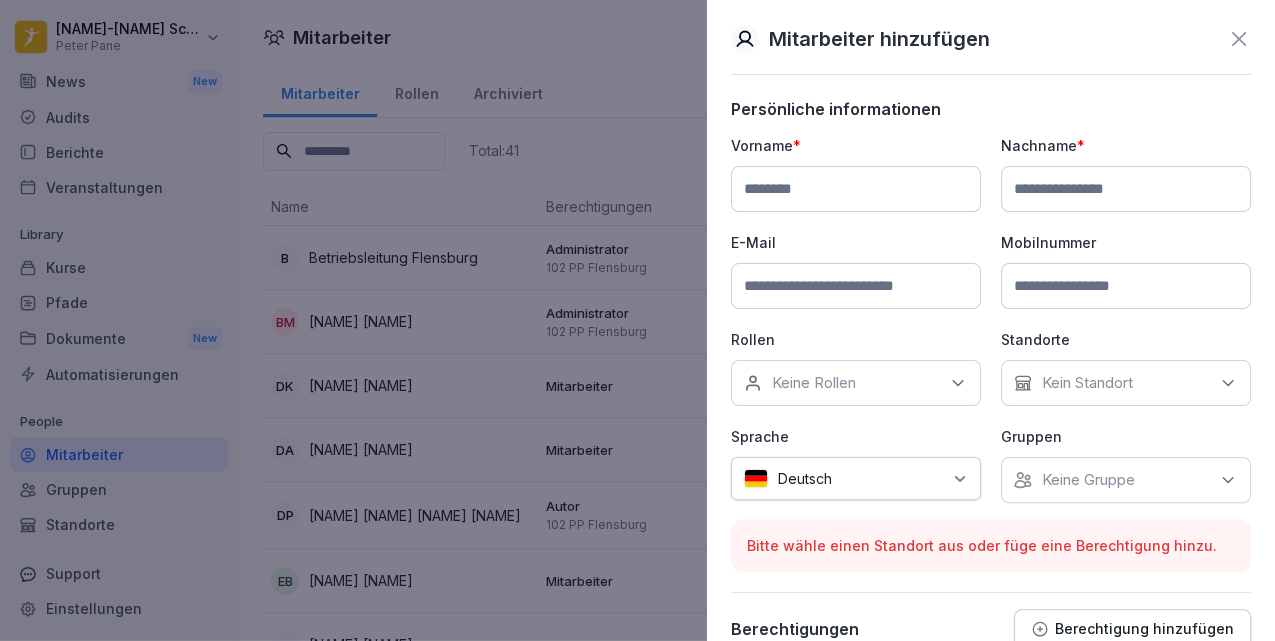 click at bounding box center (856, 189) 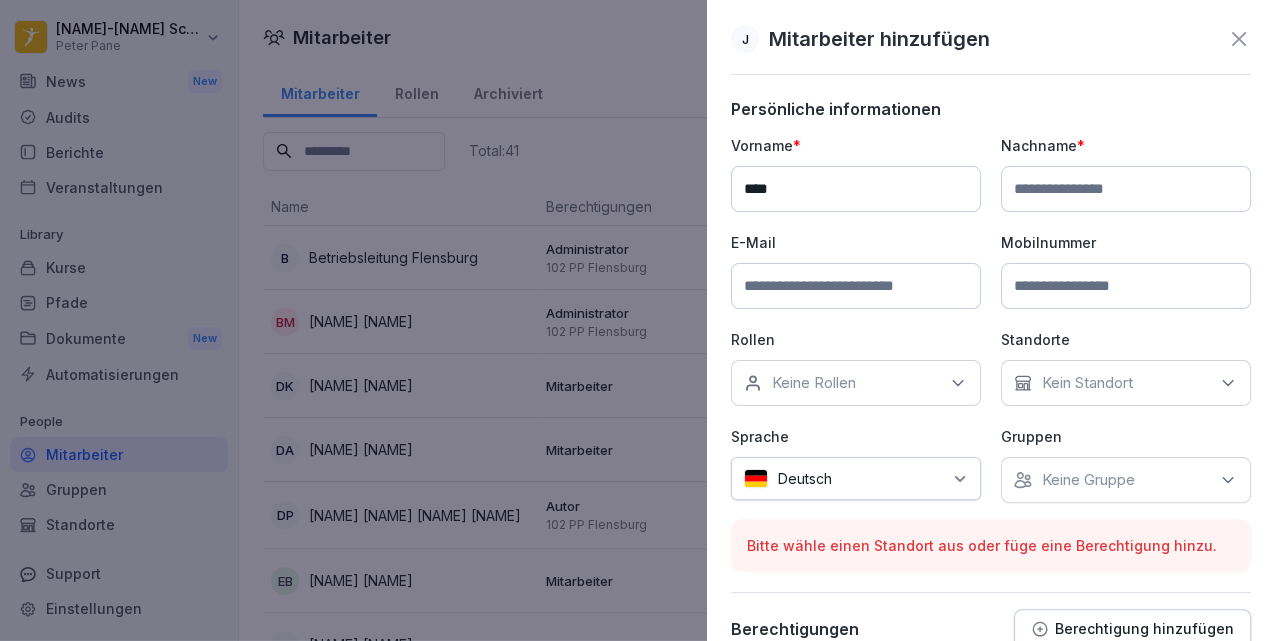 type on "****" 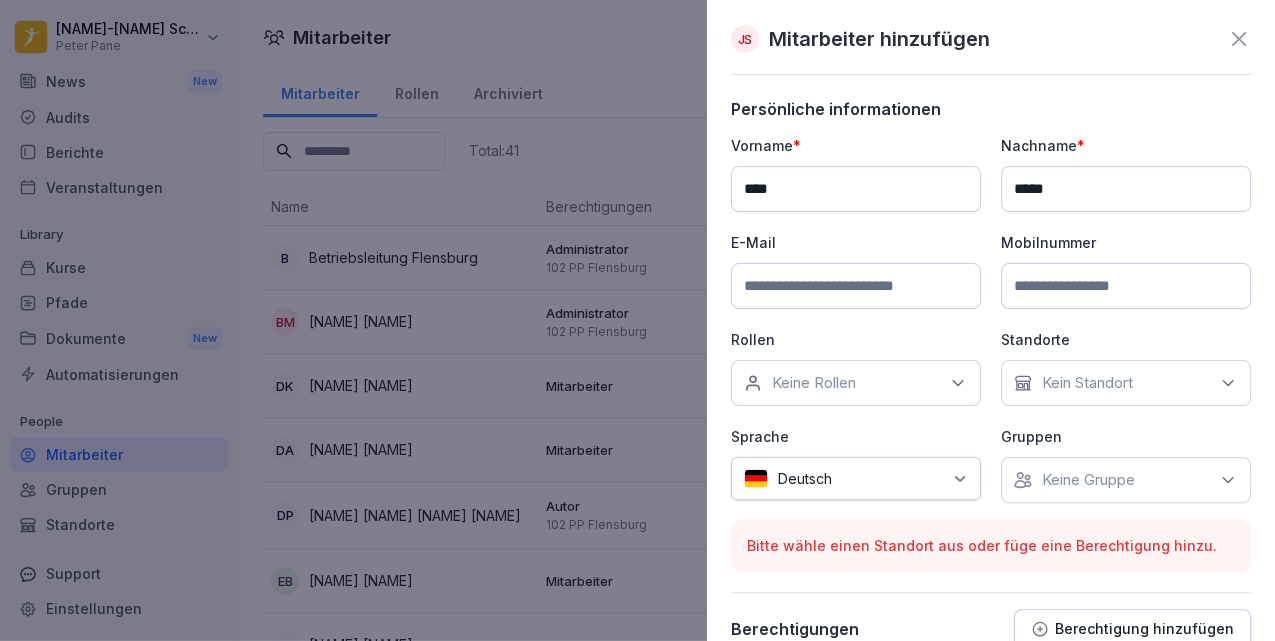 type on "*****" 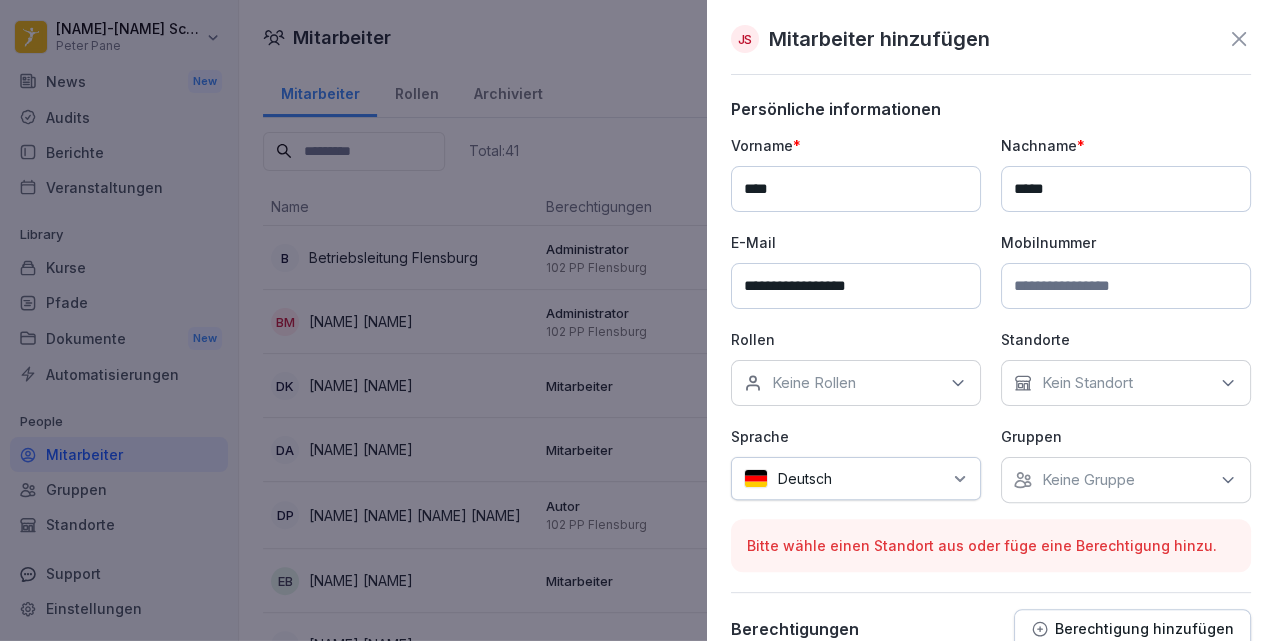 type on "**********" 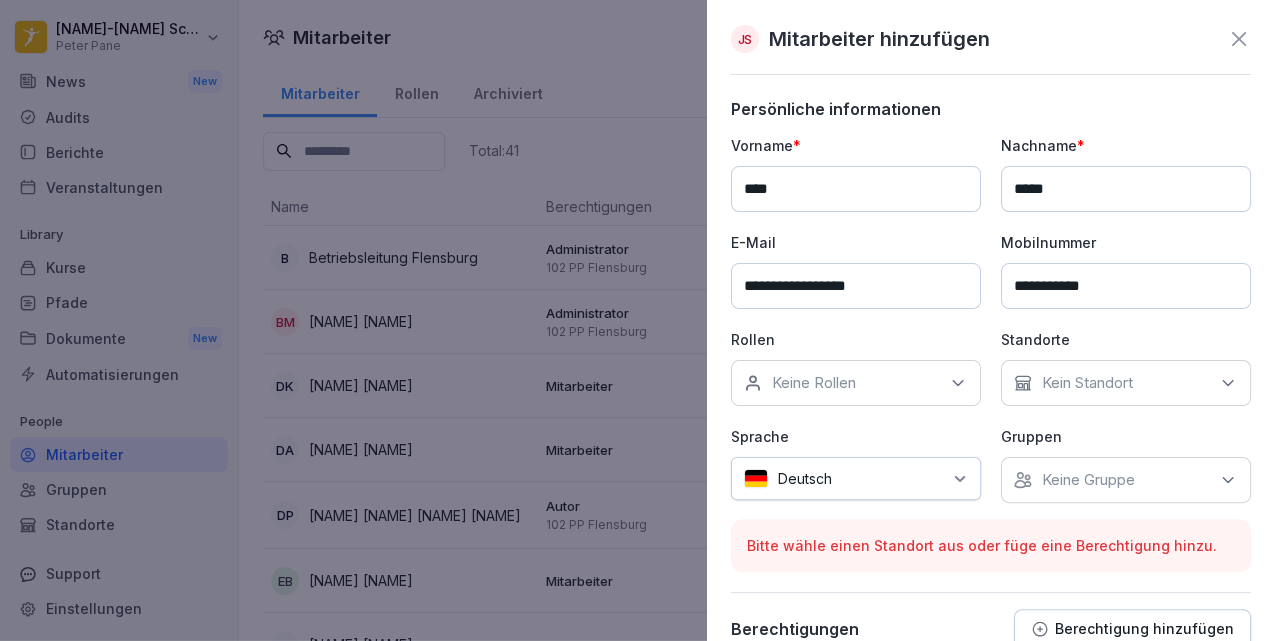 type on "**********" 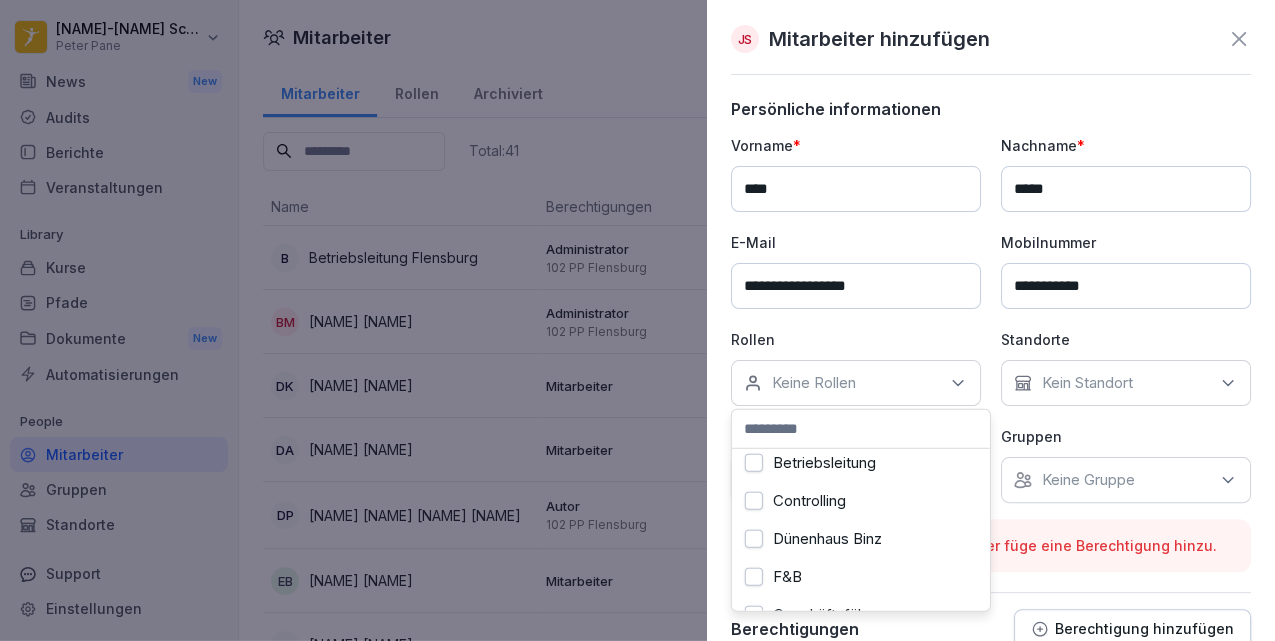 scroll, scrollTop: 133, scrollLeft: 0, axis: vertical 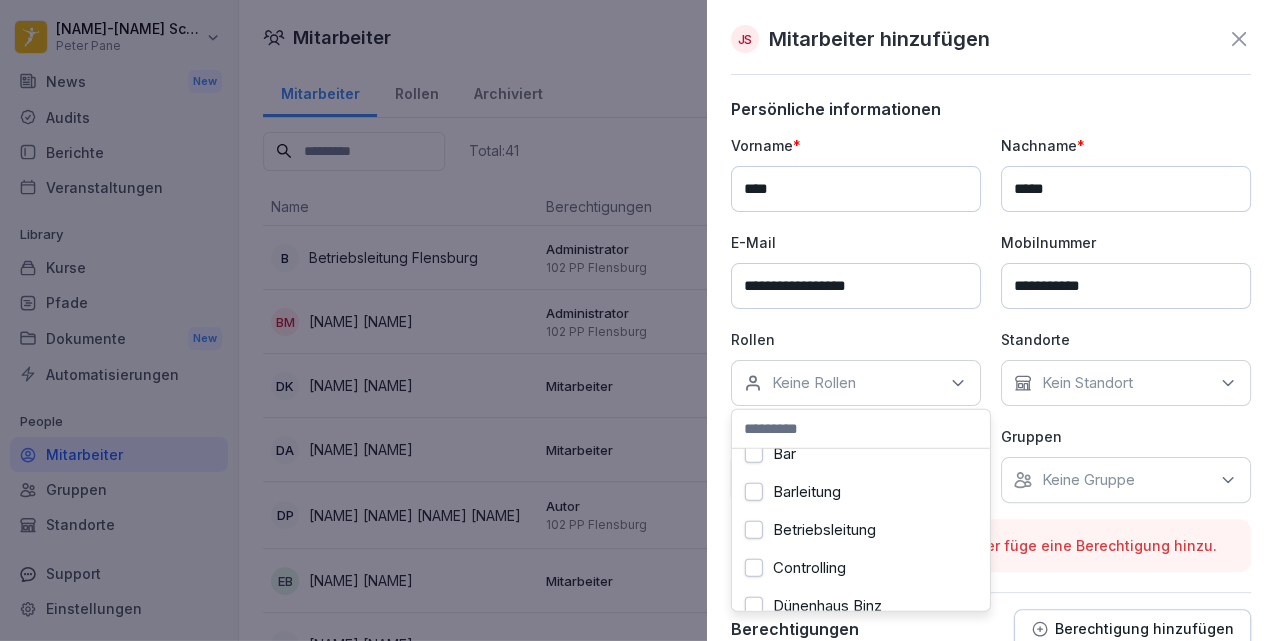 click on "Bar" at bounding box center [784, 454] 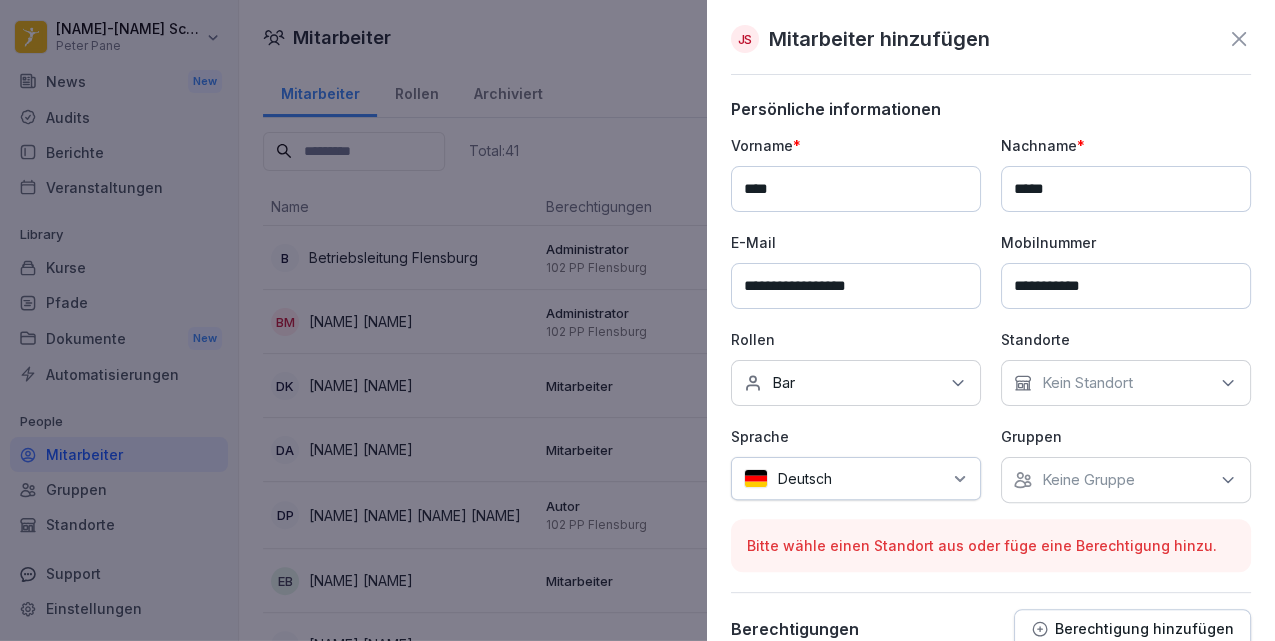 click on "Kein Standort" at bounding box center (1087, 383) 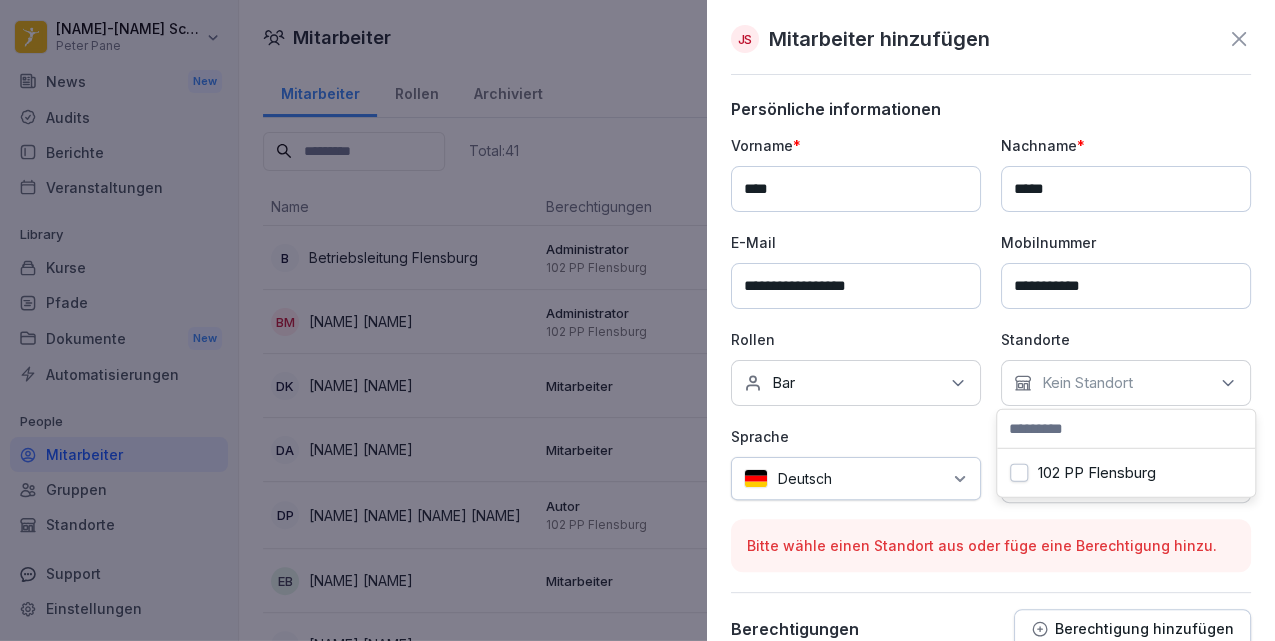 click on "102 PP Flensburg" at bounding box center (1097, 473) 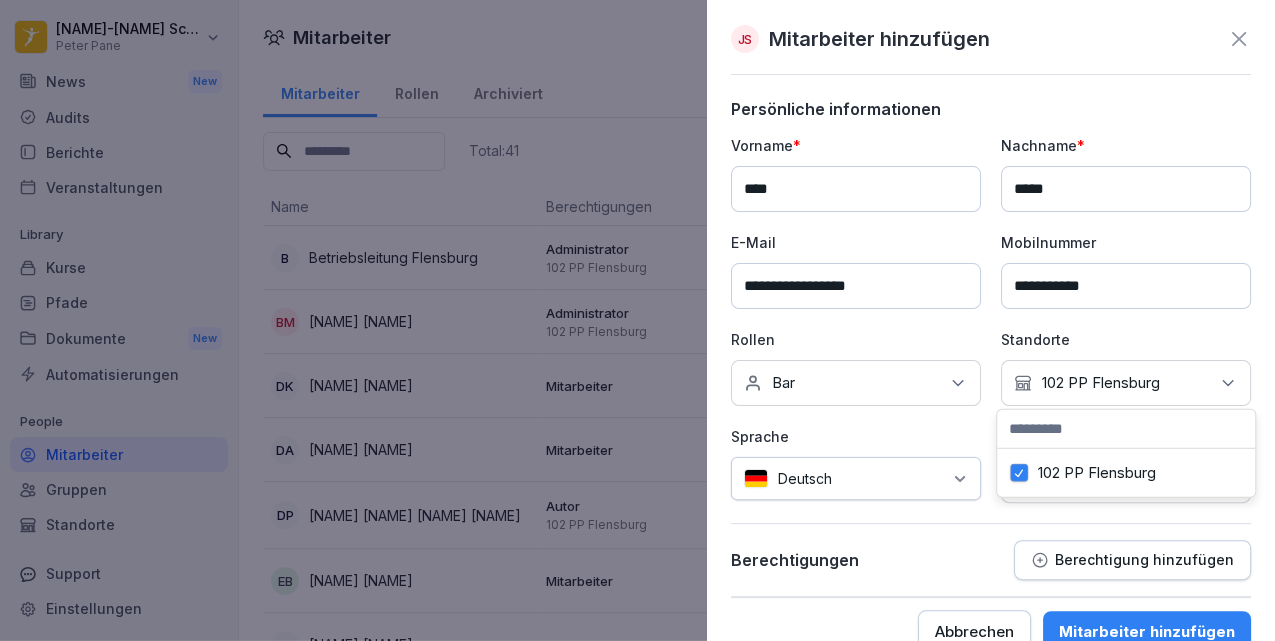 click on "Vorname  * [NAME] Nachname  * [NAME] E-Mail [EMAIL] Mobilnummer [PHONE] Rollen Keine Rollen Bar Standorte Kein Standort 102 PP Flensburg 102 PP Flensburg Sprache Deutsch Gruppen Keine Gruppe" at bounding box center [991, 319] 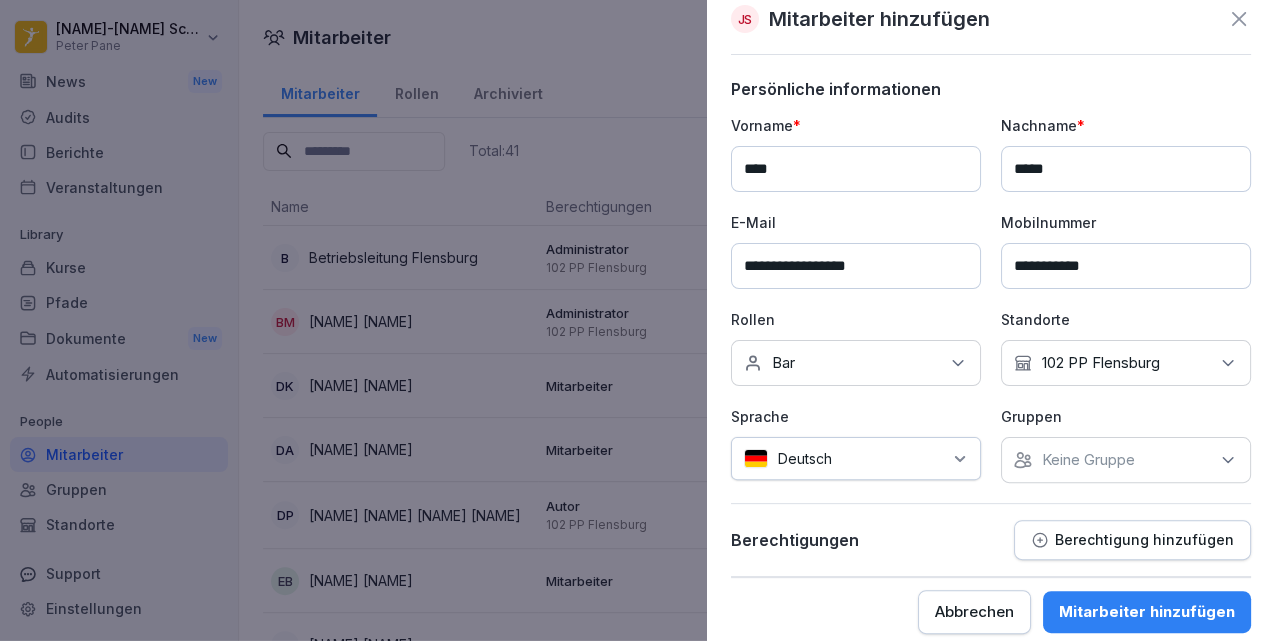 scroll, scrollTop: 31, scrollLeft: 0, axis: vertical 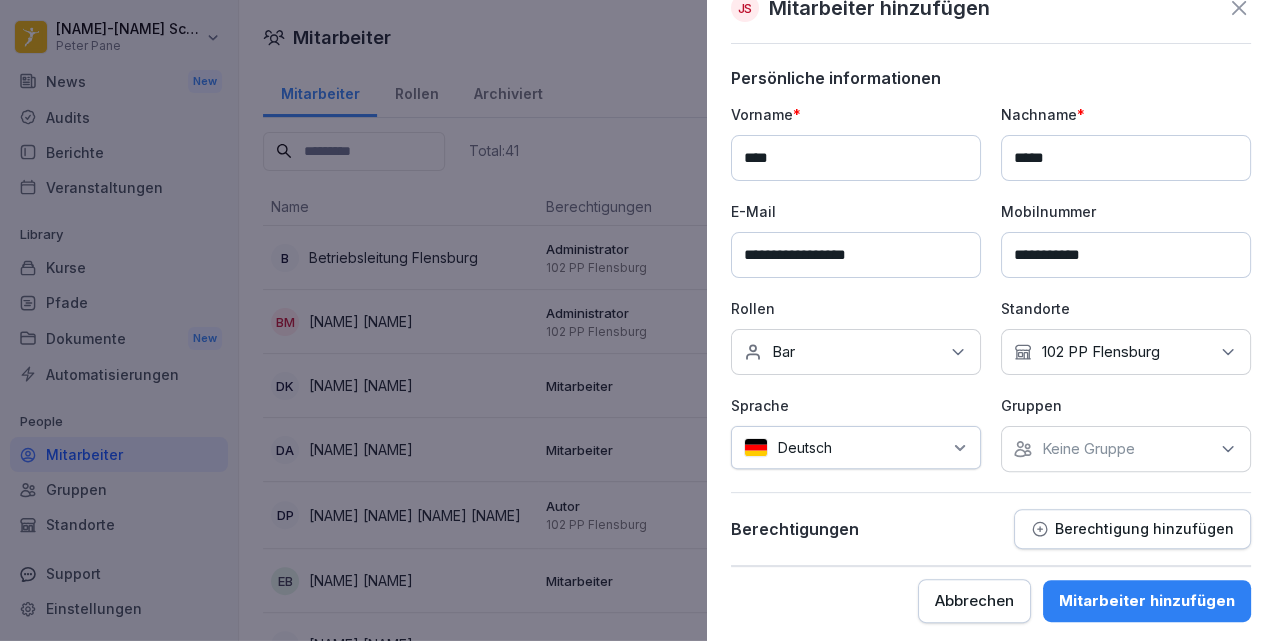 click on "Mitarbeiter hinzufügen" at bounding box center (1147, 601) 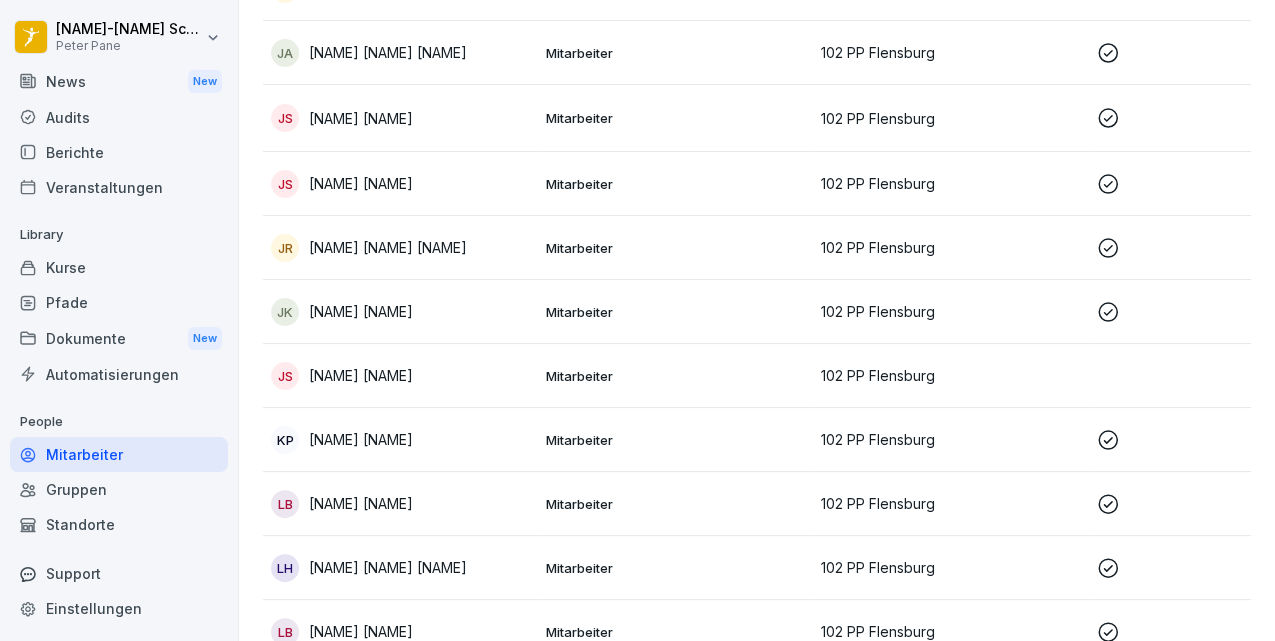 scroll, scrollTop: 719, scrollLeft: 0, axis: vertical 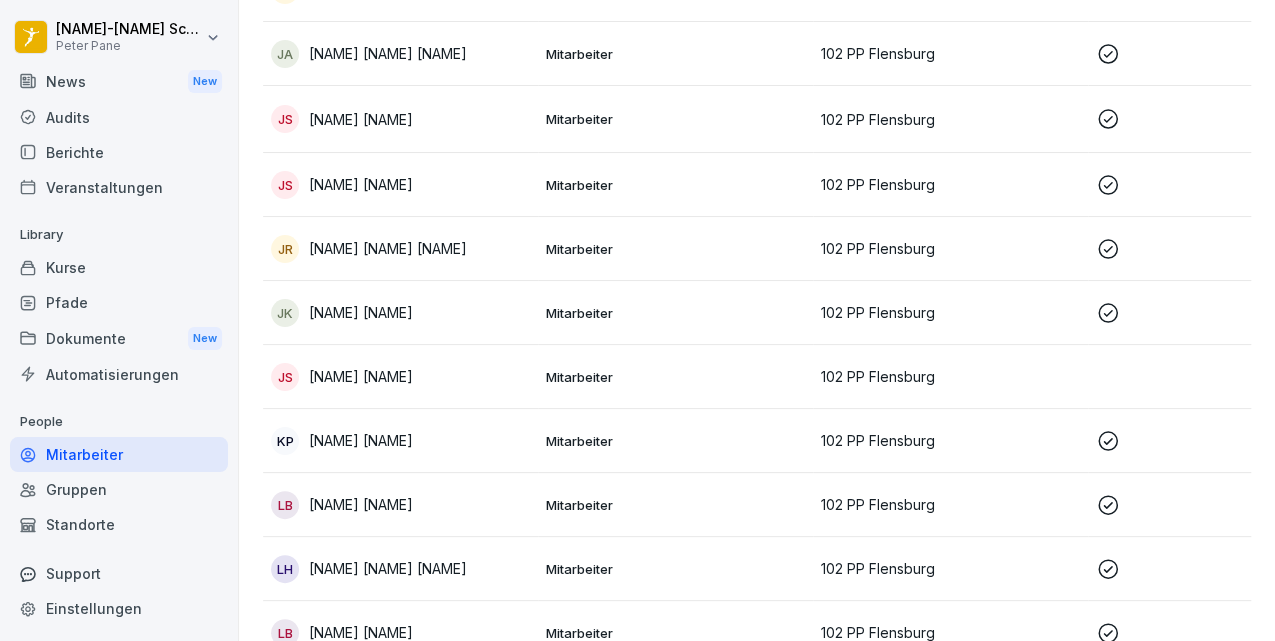 click on "JS [NAME]" at bounding box center (400, 377) 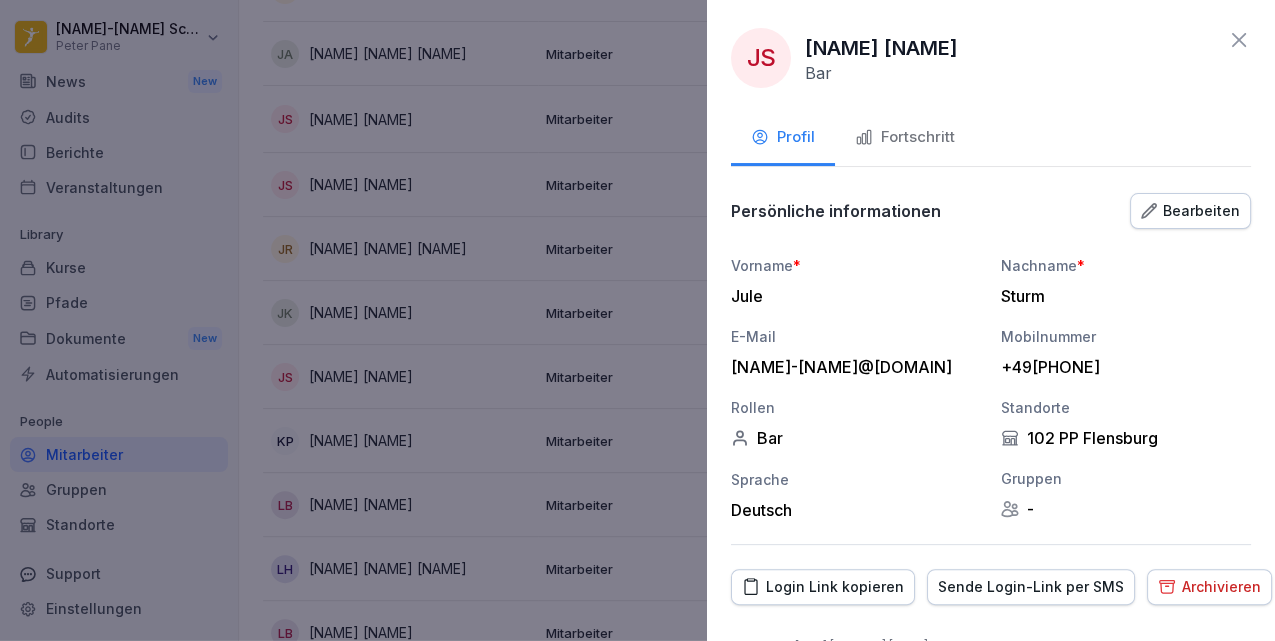 click on "Fortschritt" at bounding box center [905, 137] 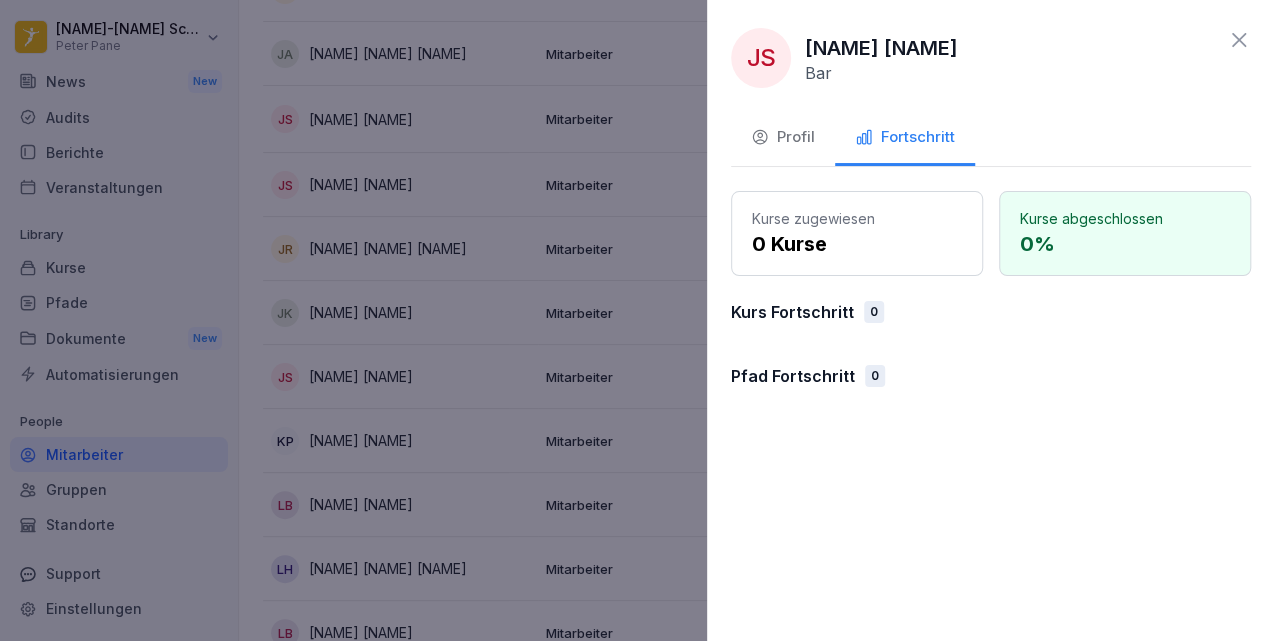 click on "Profil" at bounding box center [783, 137] 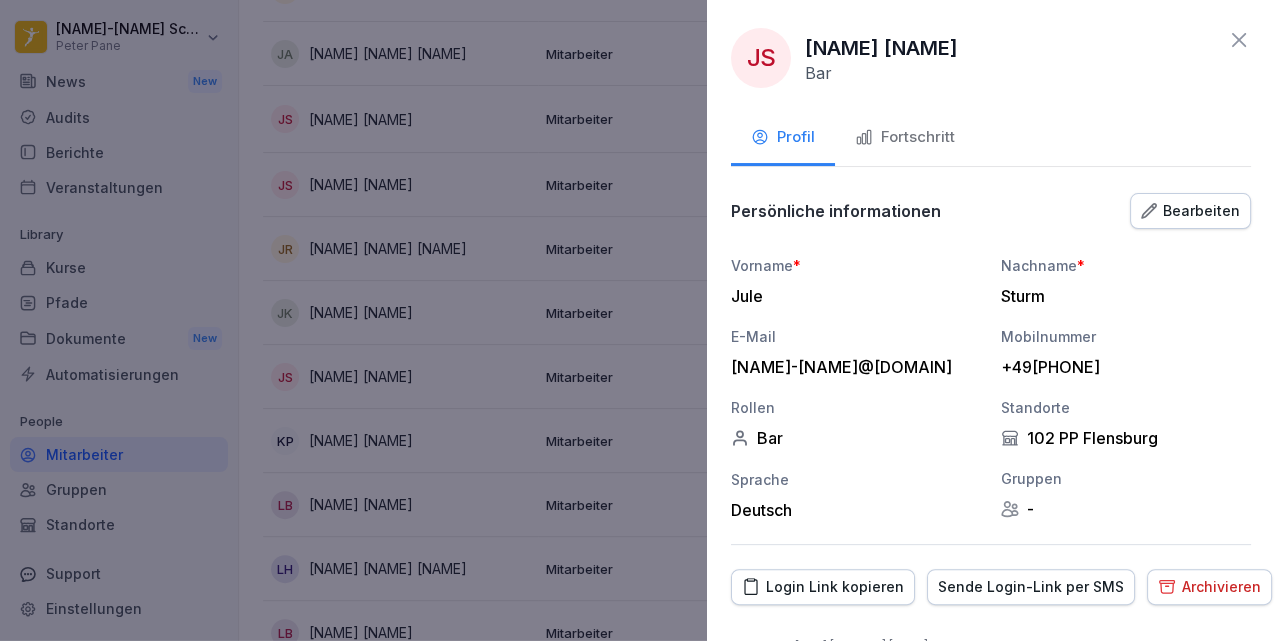 click on "Sende Login-Link per SMS" at bounding box center (1031, 587) 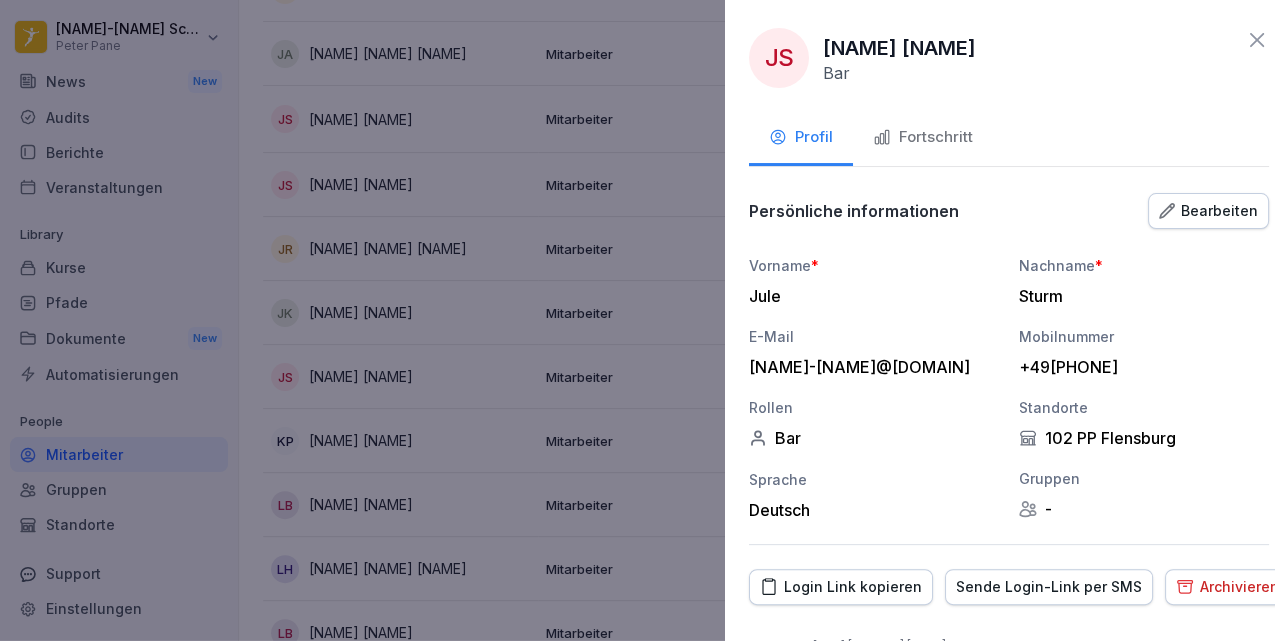 click at bounding box center [637, 320] 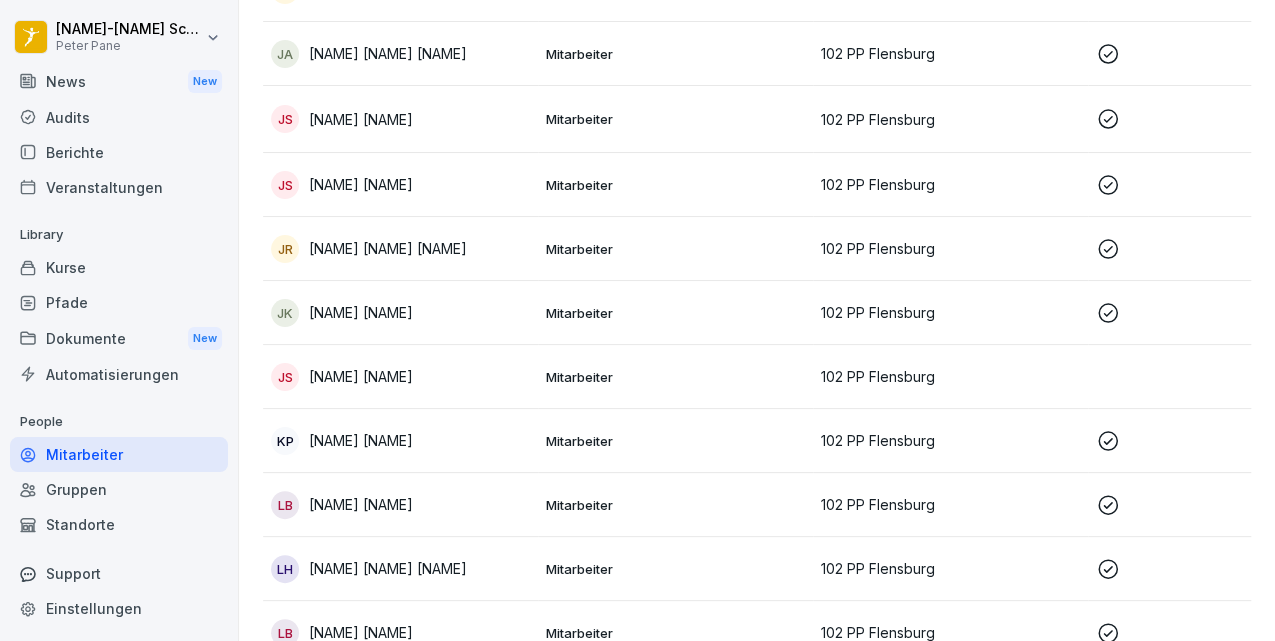 click on "Dokumente New" at bounding box center (119, 338) 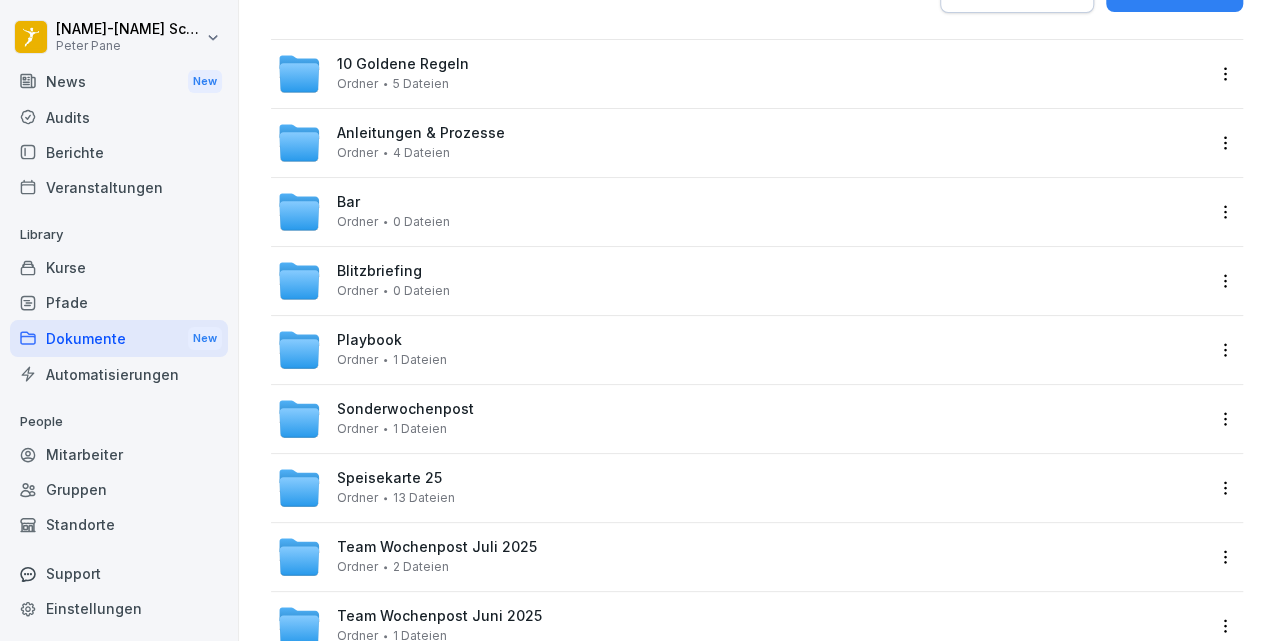 scroll, scrollTop: 133, scrollLeft: 0, axis: vertical 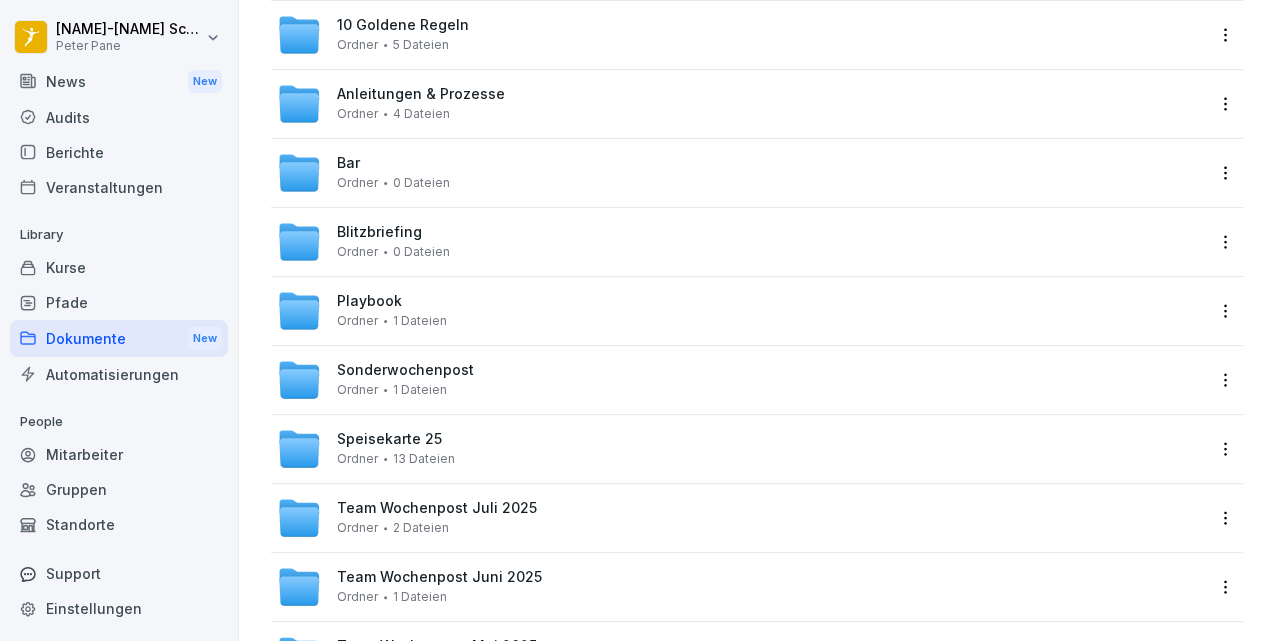 click on "Bar Ordner 0 Dateien" at bounding box center (741, 173) 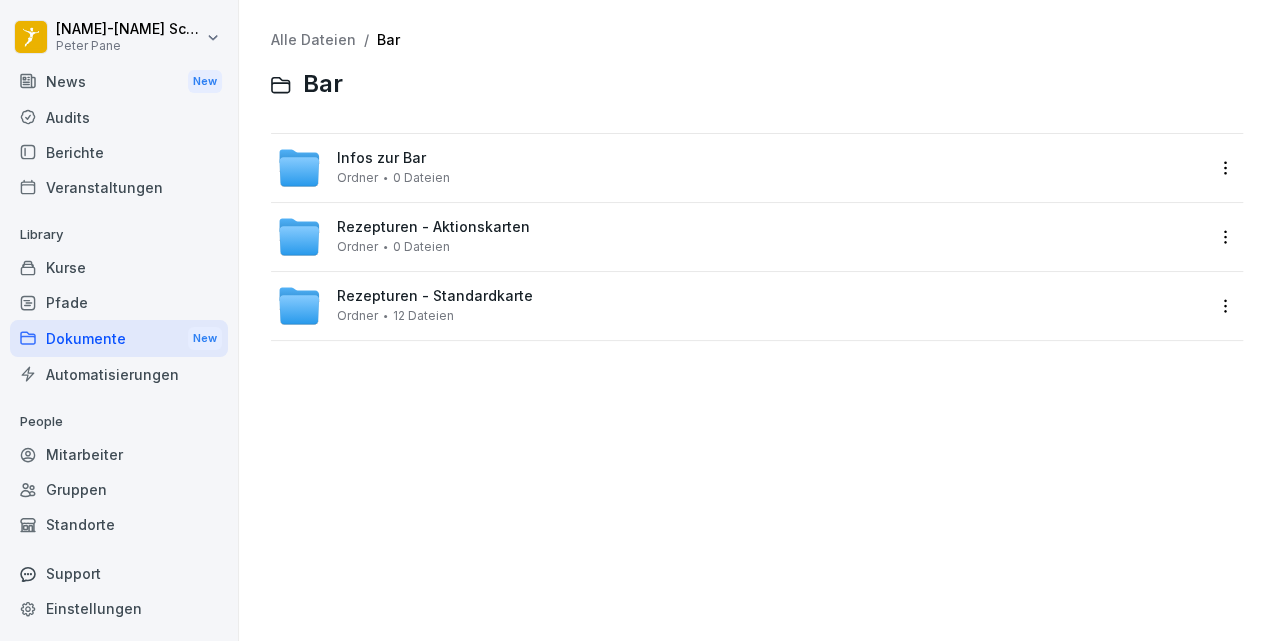 scroll, scrollTop: 0, scrollLeft: 0, axis: both 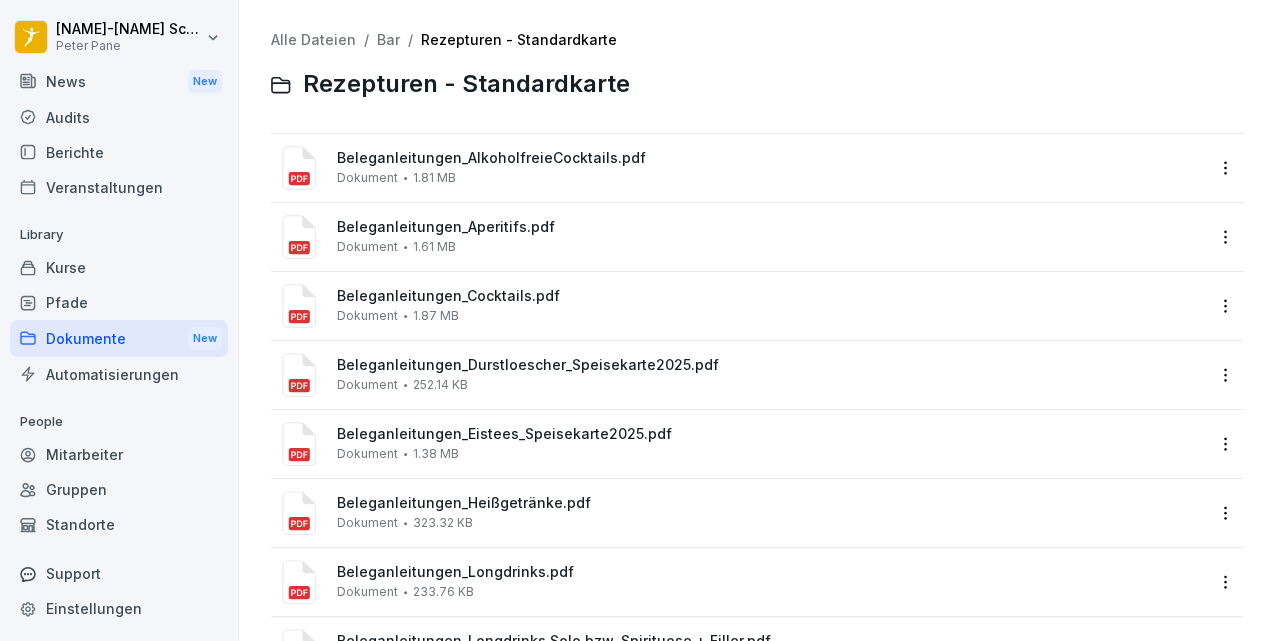 click on "Beleganleitungen_Durstloescher_Speisekarte2025.pdf" at bounding box center (771, 365) 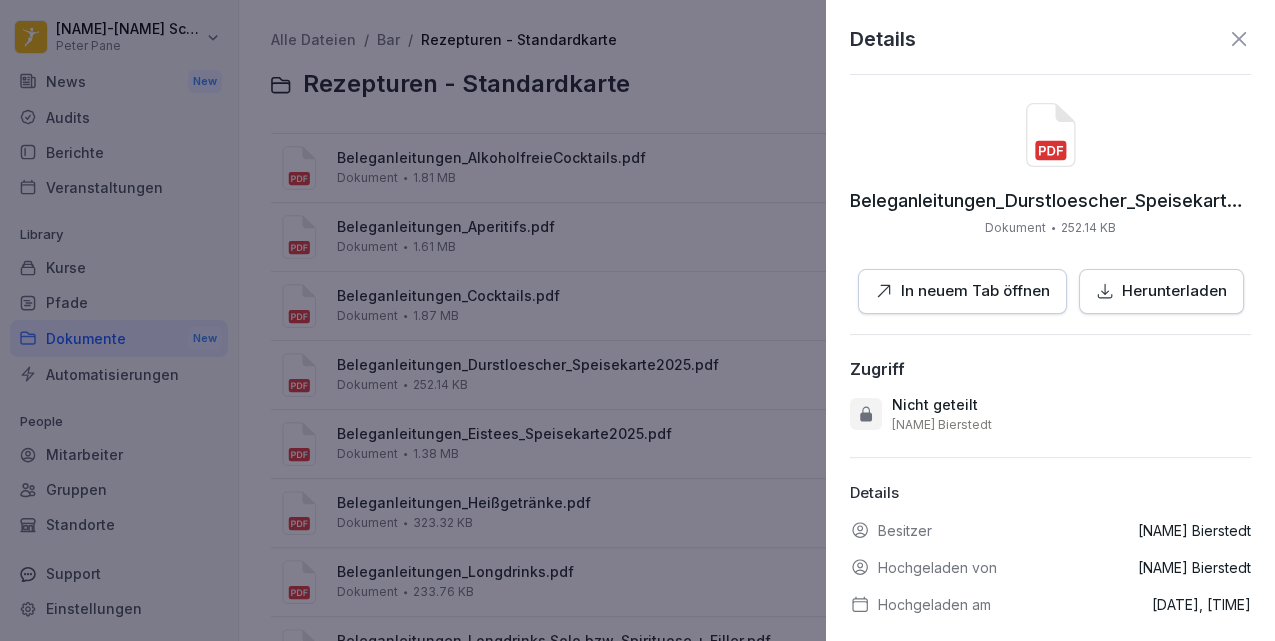 click on "In neuem Tab öffnen" at bounding box center (975, 291) 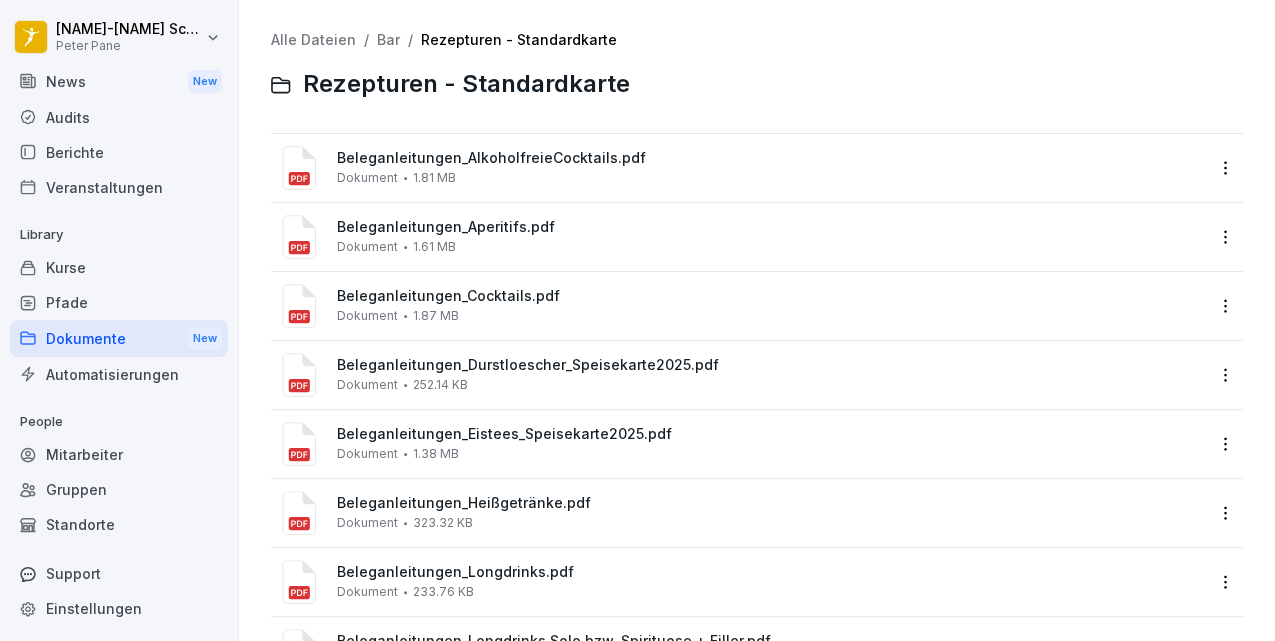 click on "Dokumente New" at bounding box center (119, 338) 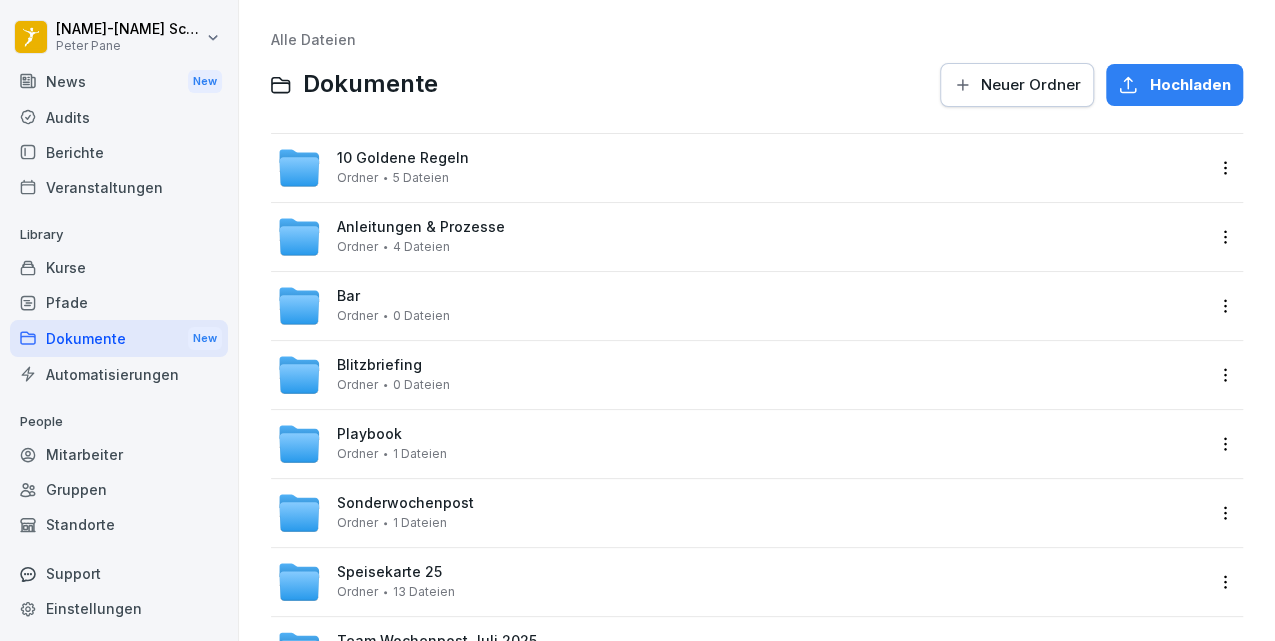 click on "Bar Ordner 0 Dateien" at bounding box center (393, 305) 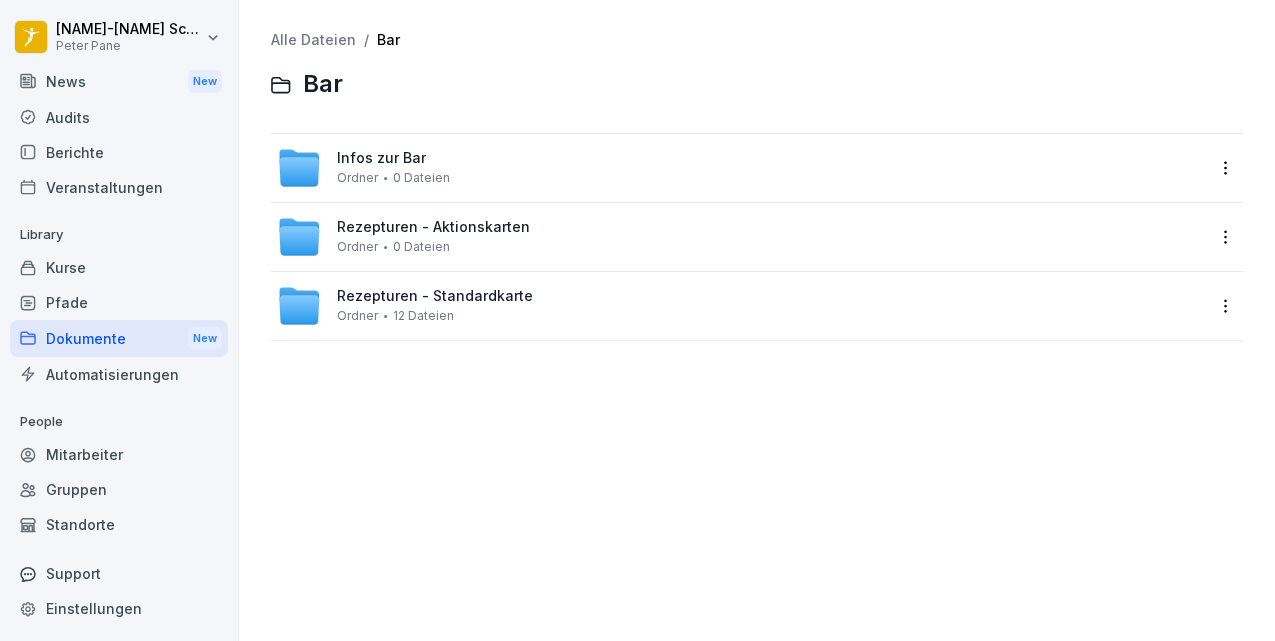 click on "0 Dateien" at bounding box center [421, 178] 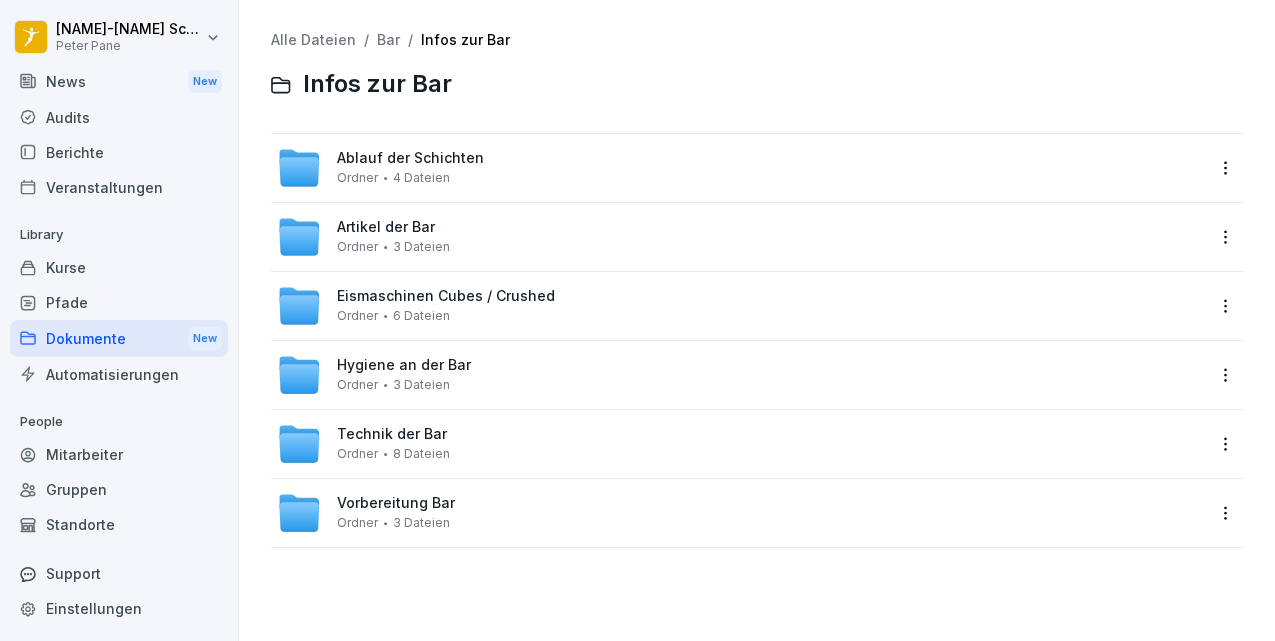 click on "4 Dateien" at bounding box center (421, 178) 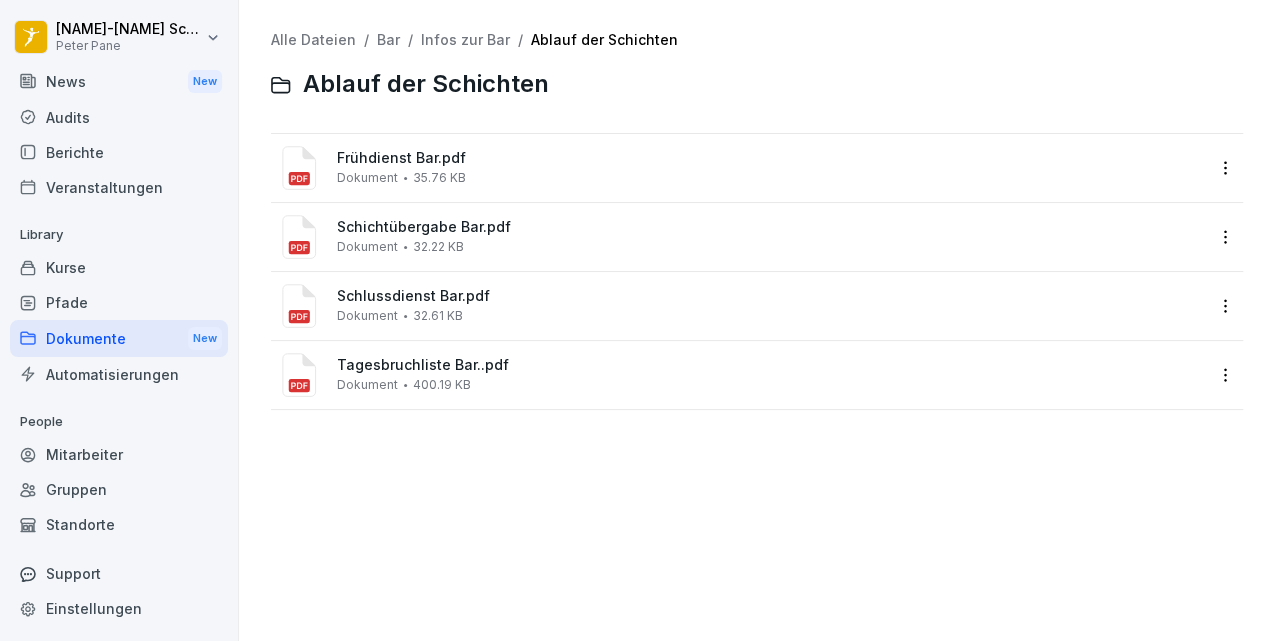 click on "Frühdienst Bar.pdf" at bounding box center [771, 158] 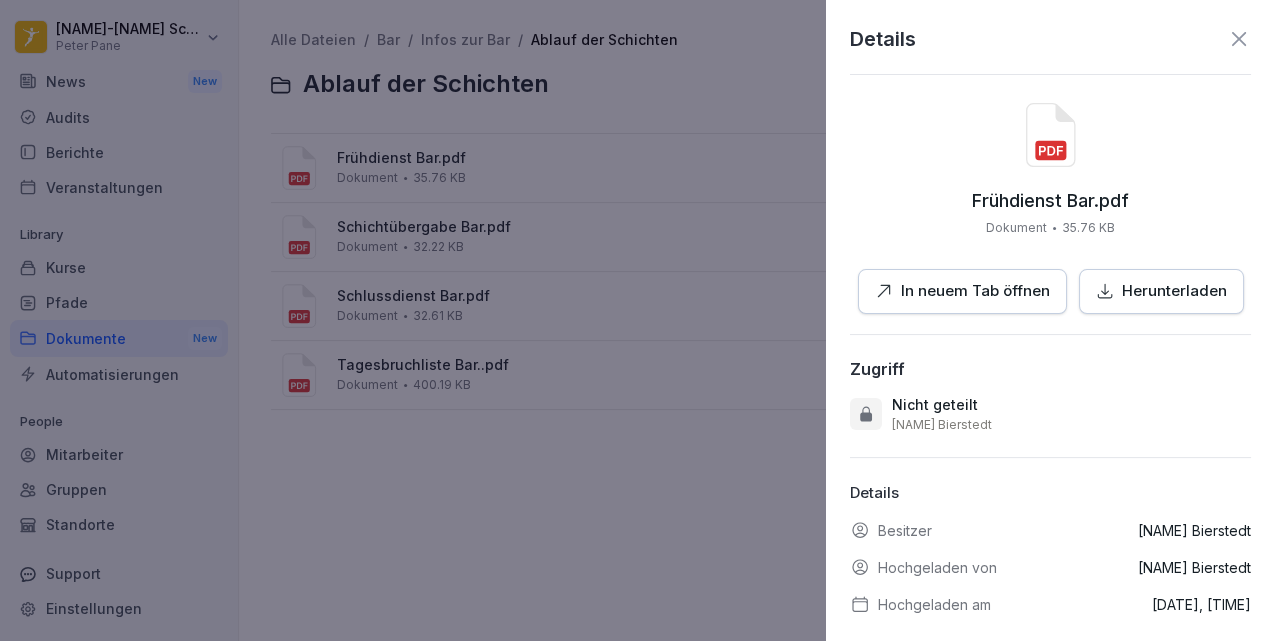 click on "In neuem Tab öffnen" at bounding box center [975, 291] 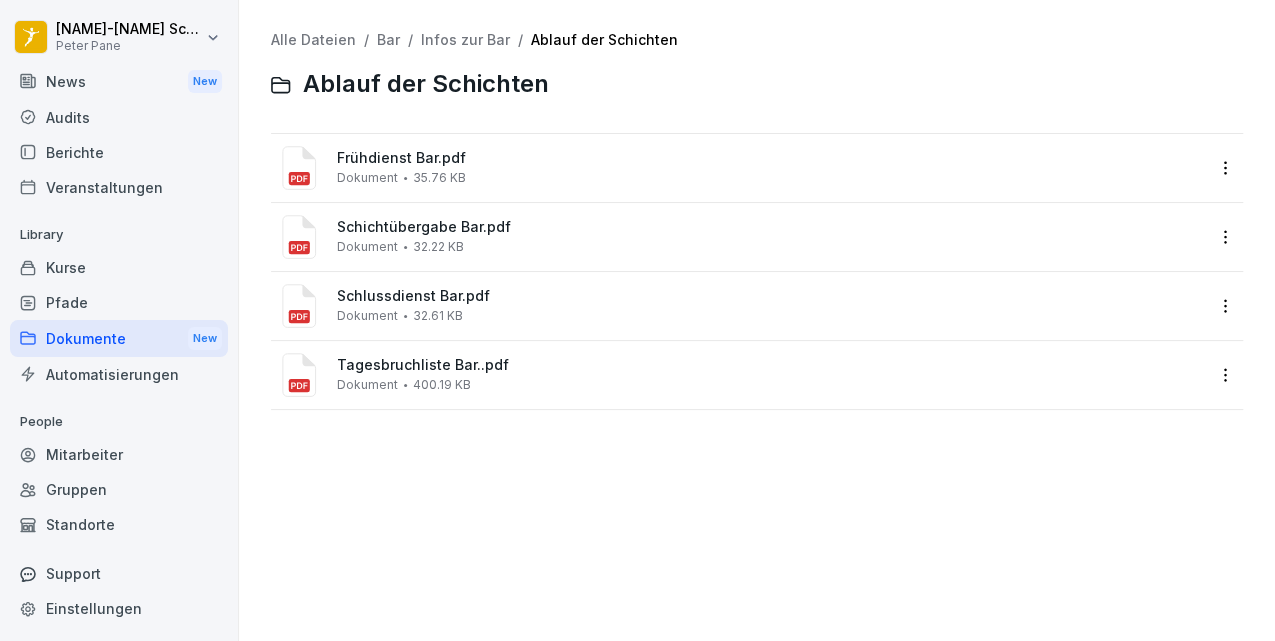 click on "Schichtübergabe Bar.pdf" at bounding box center [771, 227] 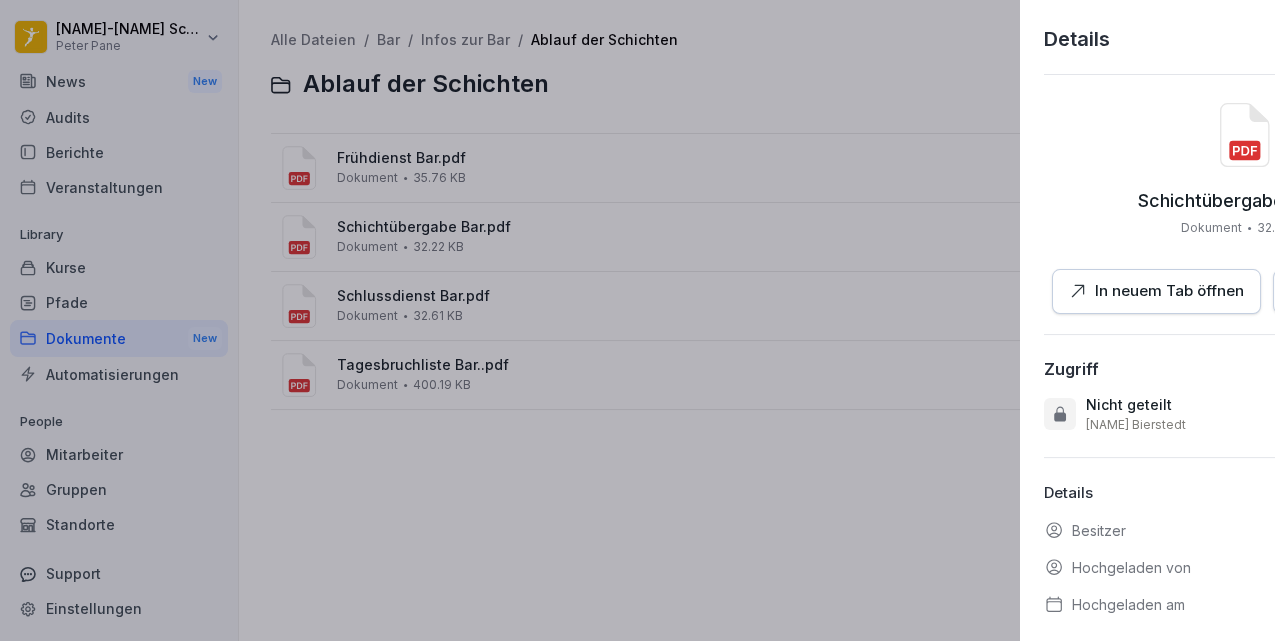 click at bounding box center (637, 320) 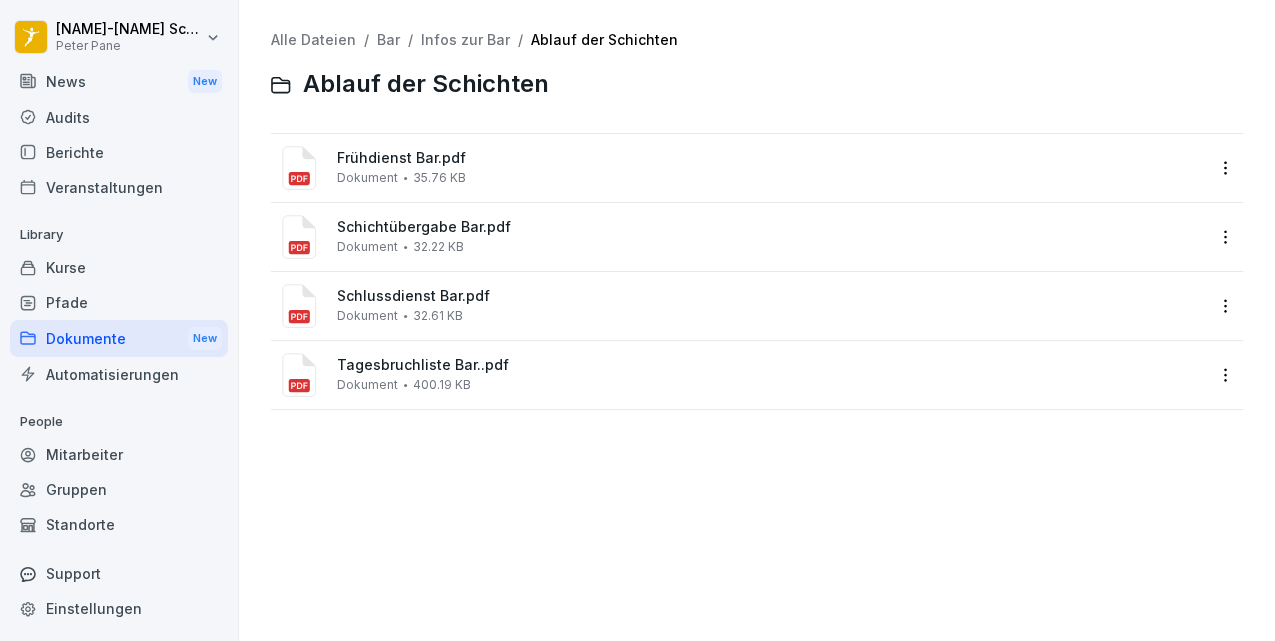 click on "Tagesbruchliste Bar..pdf Dokument 400.19 KB" at bounding box center [771, 374] 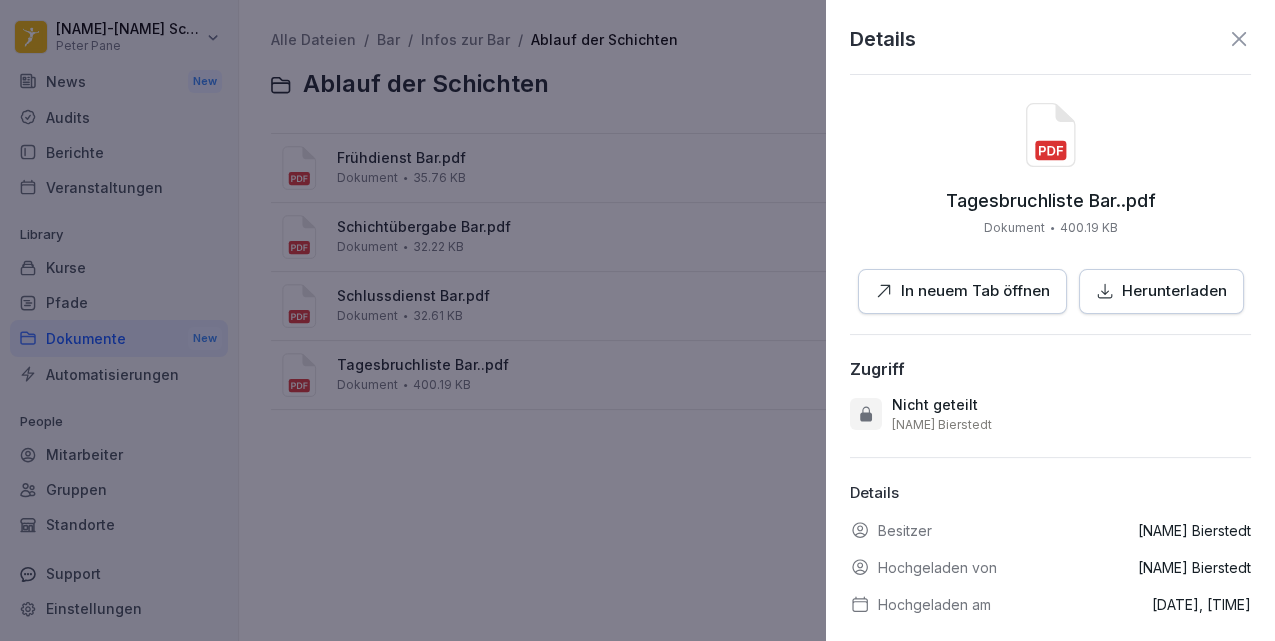 click on "In neuem Tab öffnen" at bounding box center (975, 291) 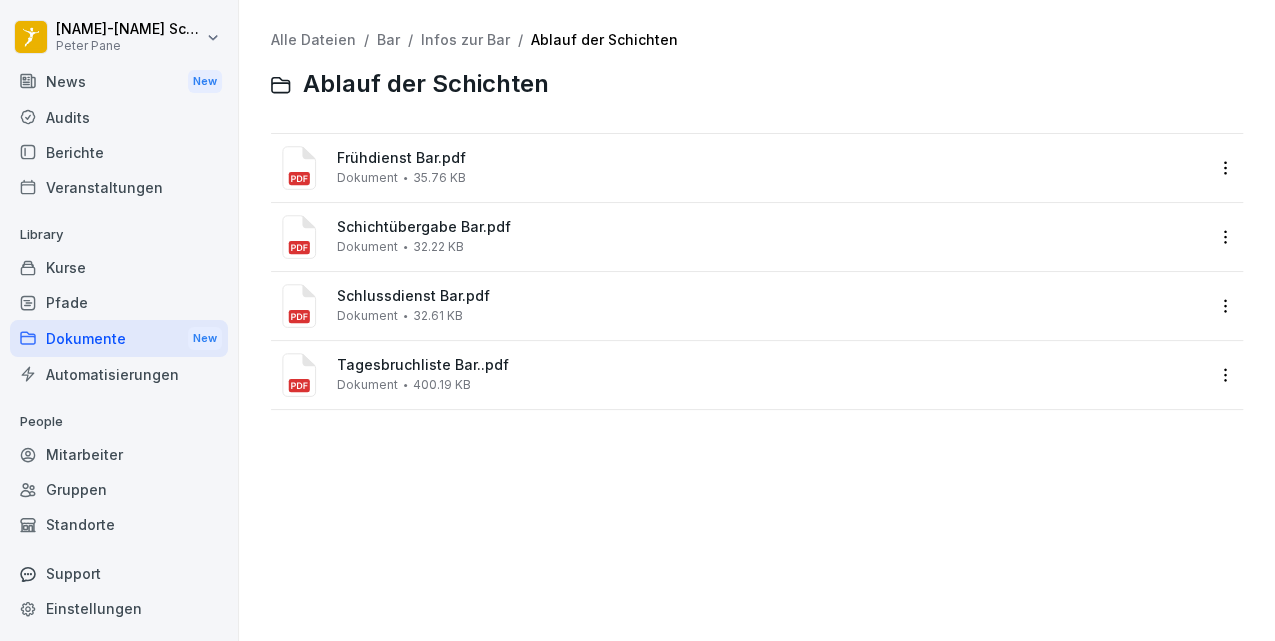click on "Dokumente New" at bounding box center [119, 338] 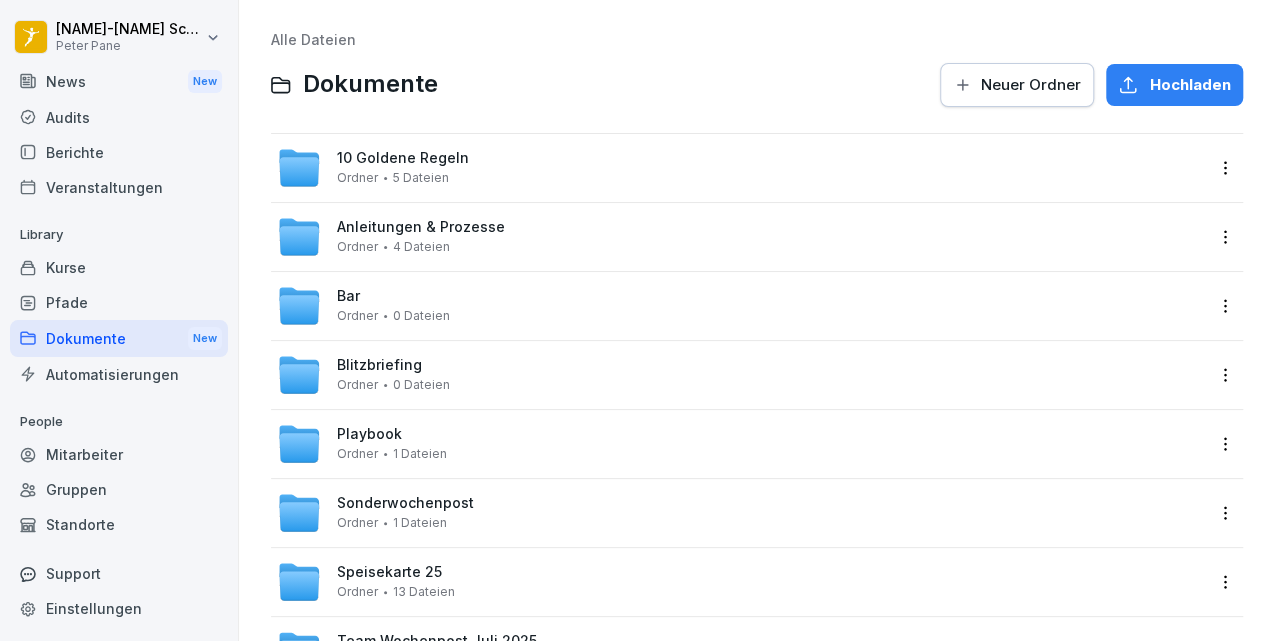 click on "Bar Ordner 0 Dateien" at bounding box center (393, 305) 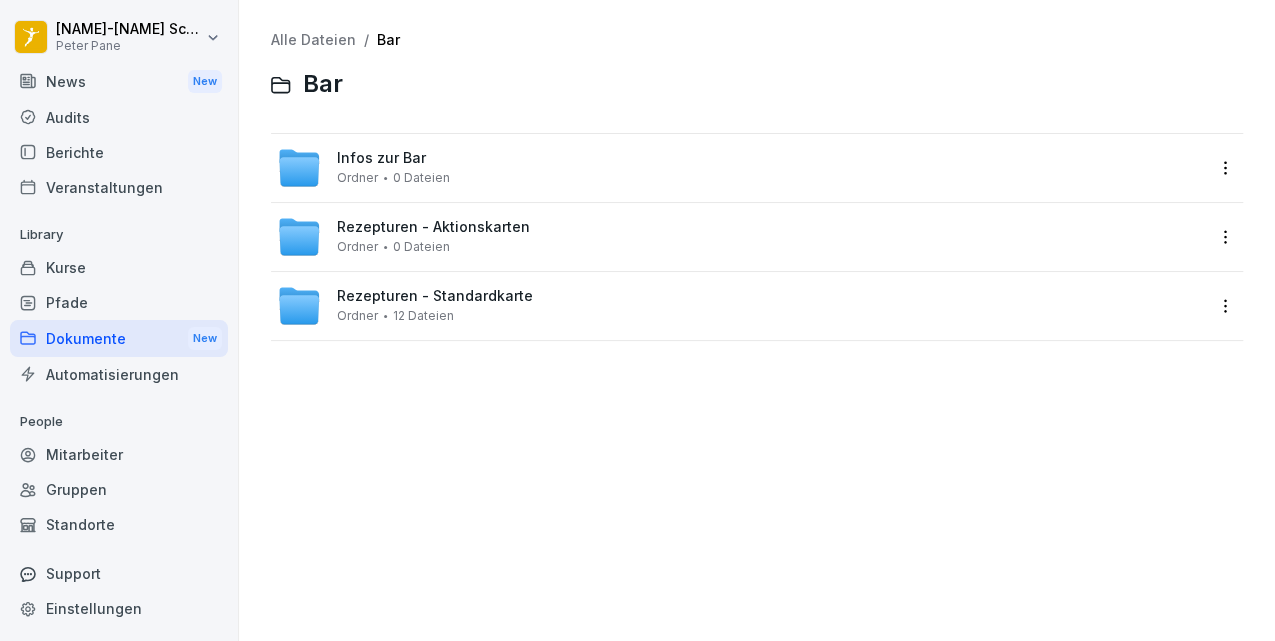 click on "0 Dateien" at bounding box center (421, 178) 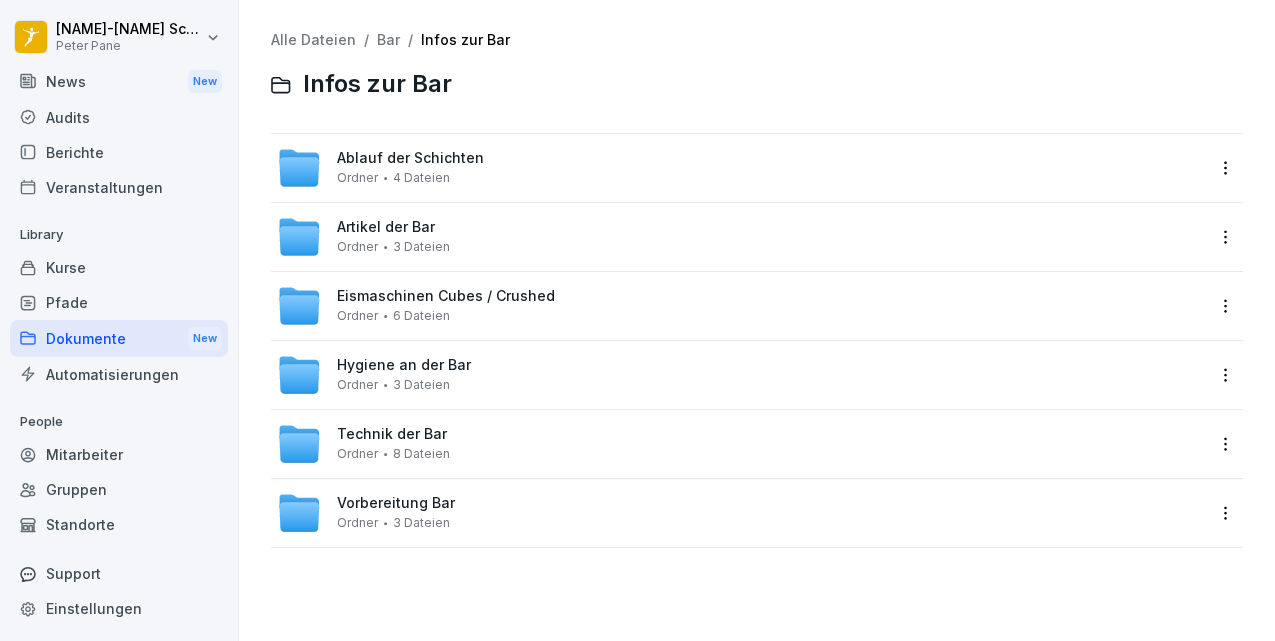 click on "Artikel der Bar Ordner 3 Dateien" at bounding box center (741, 237) 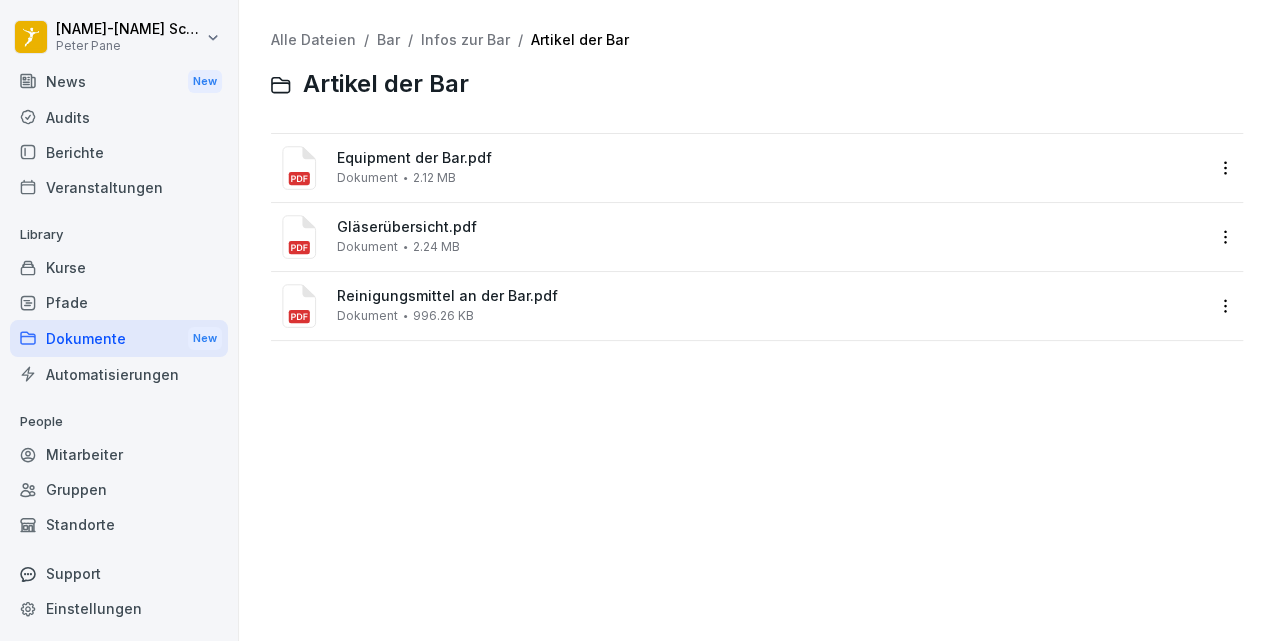 click on "Dokumente New" at bounding box center (119, 338) 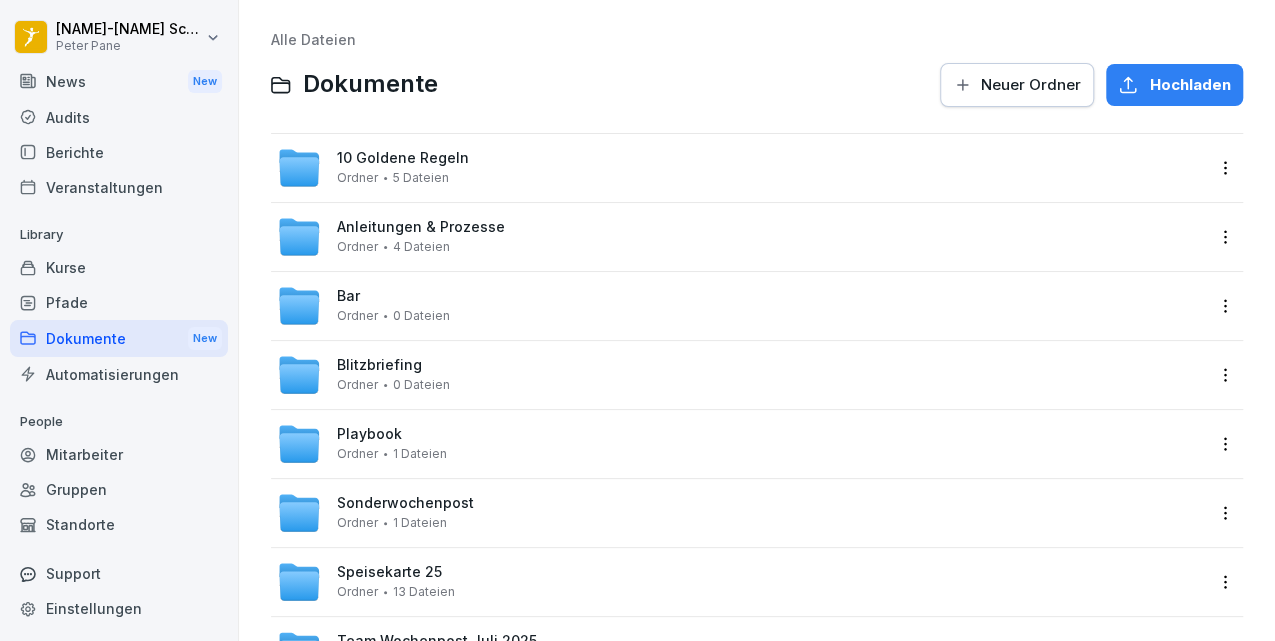 click on "Bar Ordner 0 Dateien" at bounding box center (393, 305) 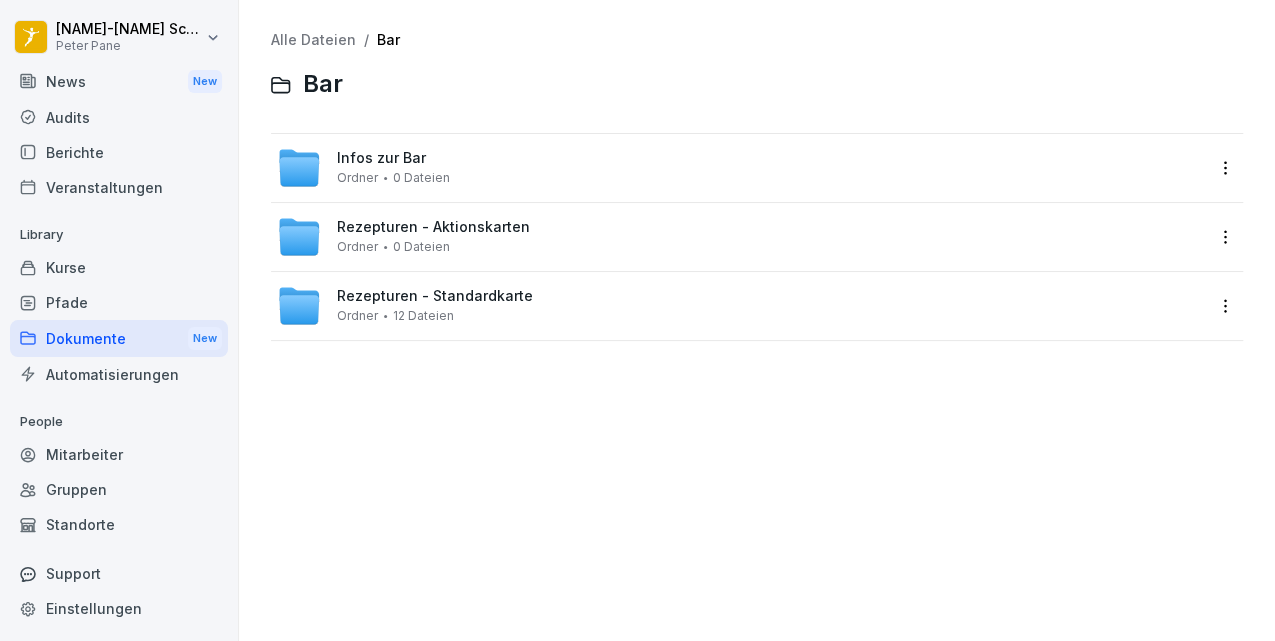 click on "0 Dateien" at bounding box center (421, 178) 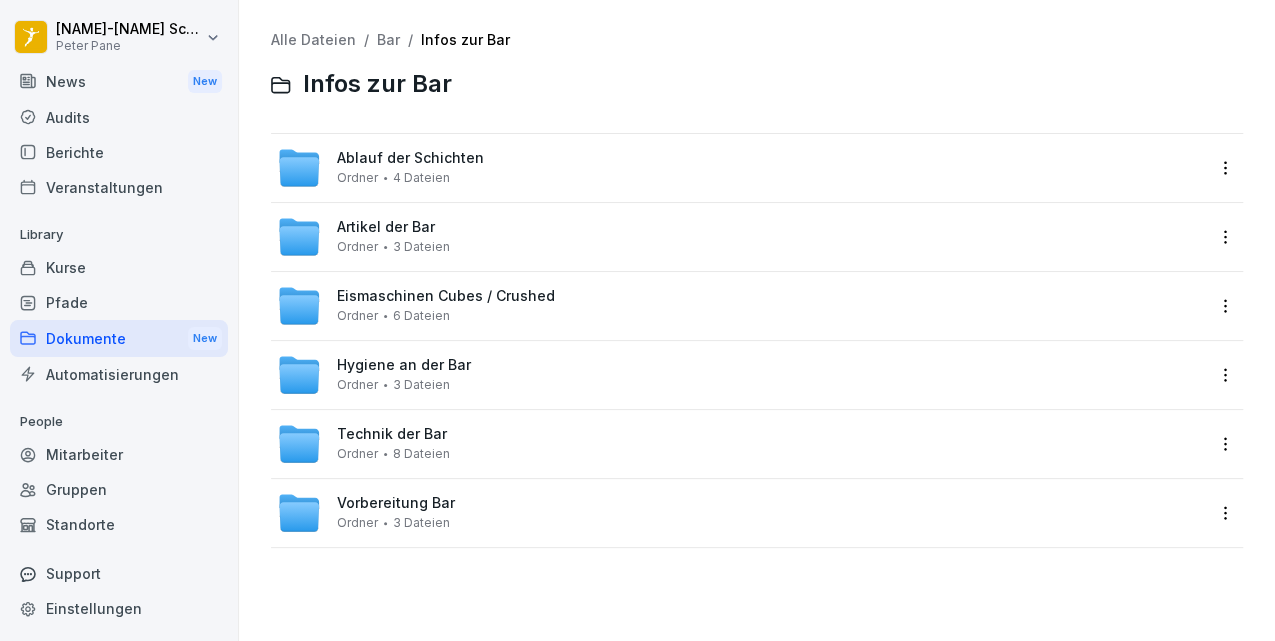 click on "Vorbereitung Bar Ordner 3 Dateien" at bounding box center (741, 513) 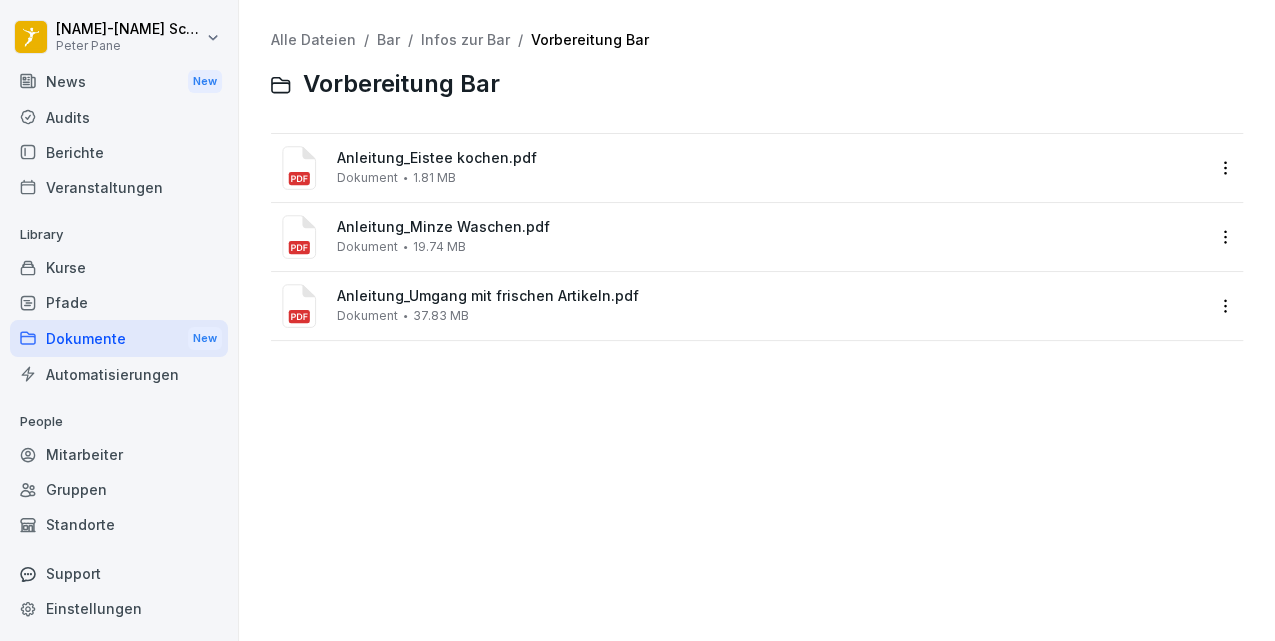 click on "Anleitung_Eistee kochen.pdf Dokument 1.81 MB" at bounding box center [771, 167] 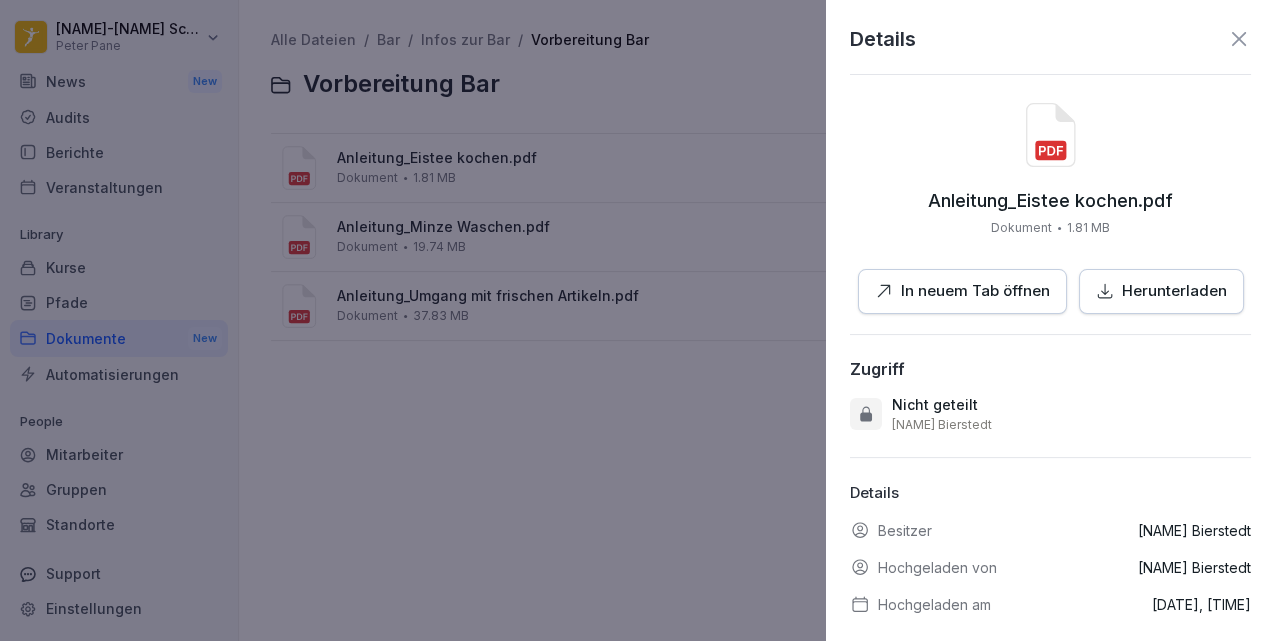 click on "In neuem Tab öffnen" at bounding box center (975, 291) 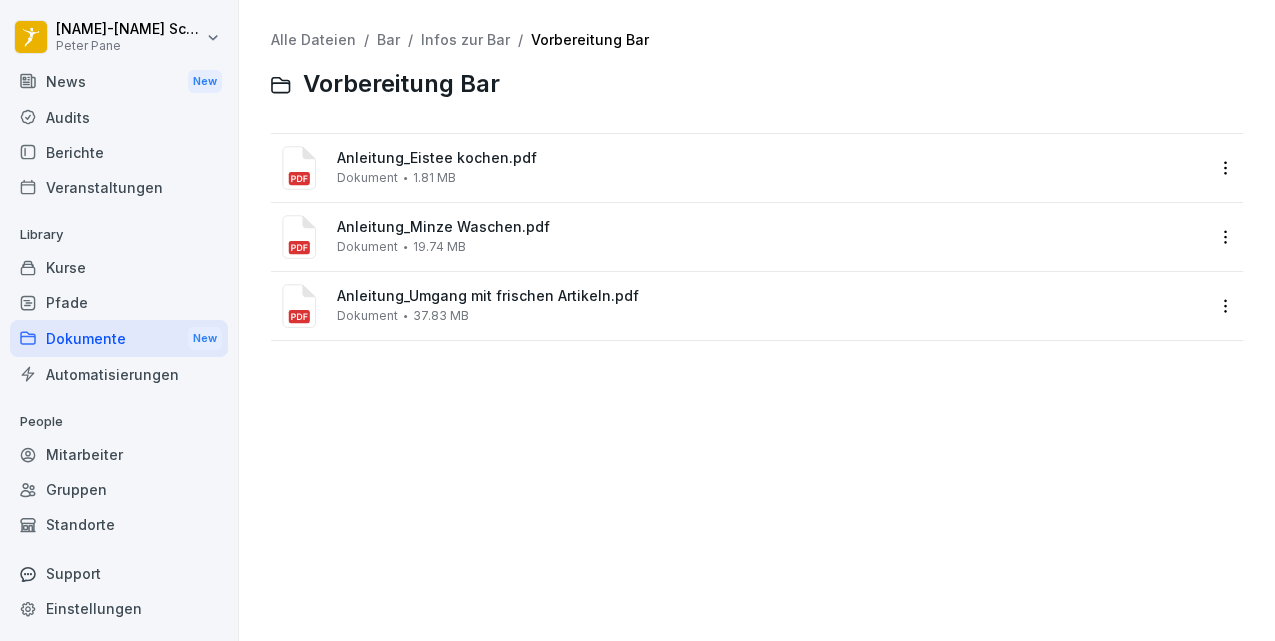 click on "Anleitung_Umgang mit frischen Artikeln.pdf Dokument 37.83 MB" at bounding box center [771, 305] 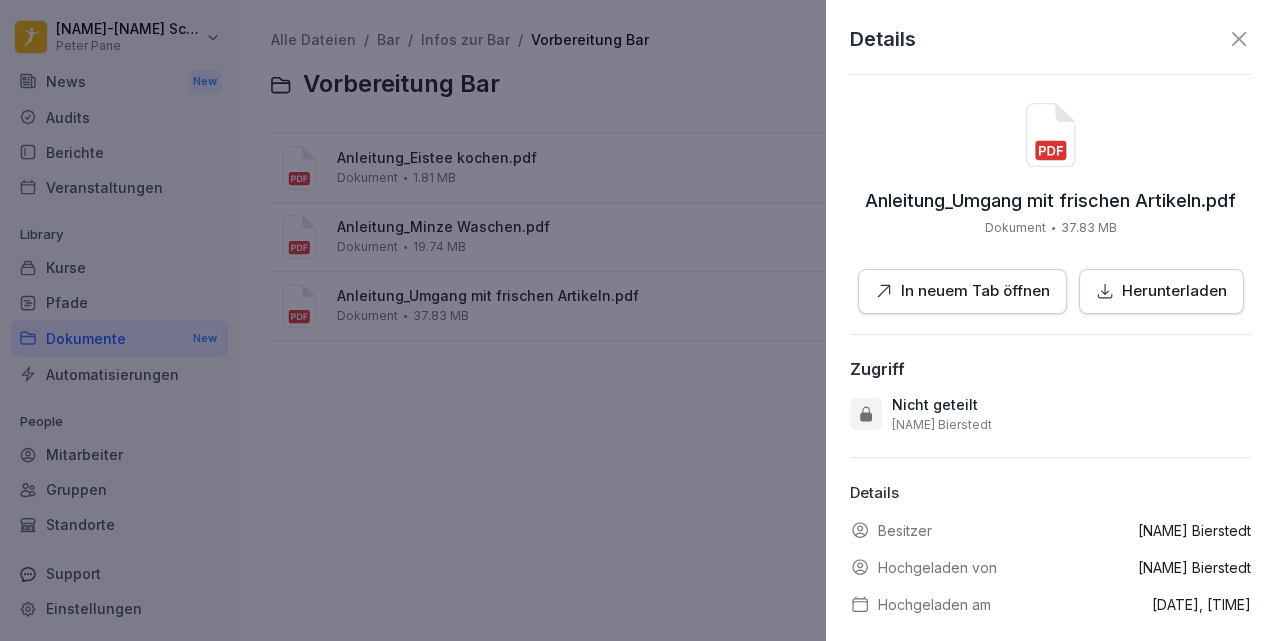 click on "In neuem Tab öffnen" at bounding box center [962, 291] 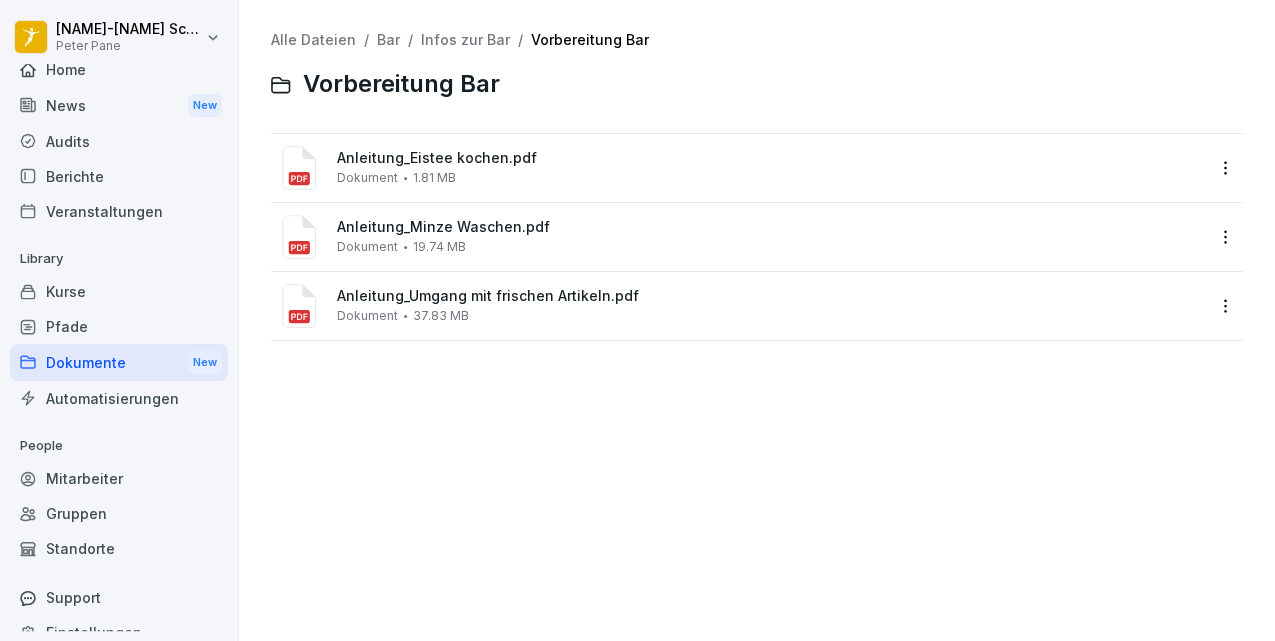 scroll, scrollTop: 0, scrollLeft: 0, axis: both 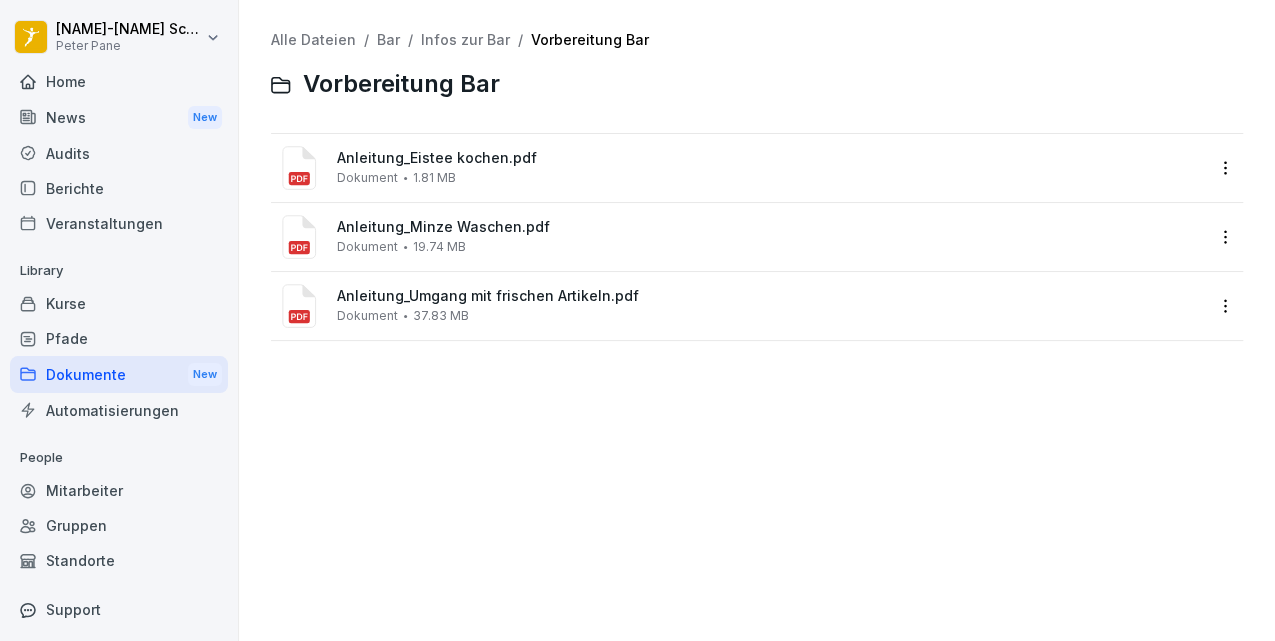 click on "Pfade" at bounding box center [119, 338] 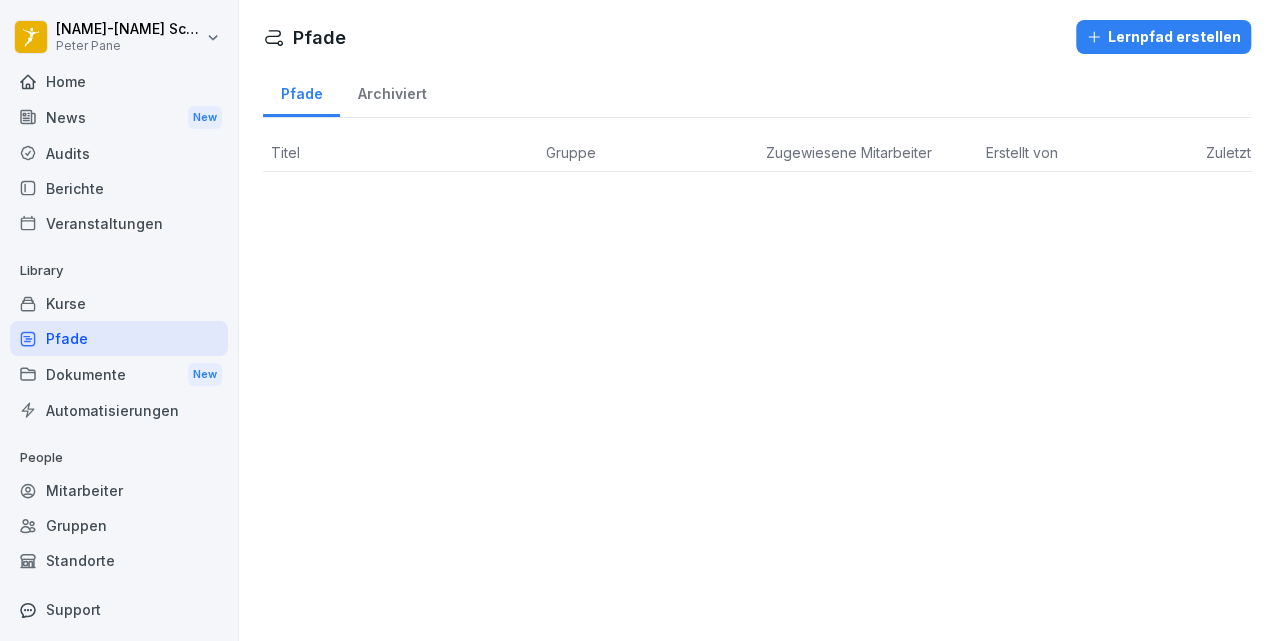 click on "Kurse" at bounding box center (119, 303) 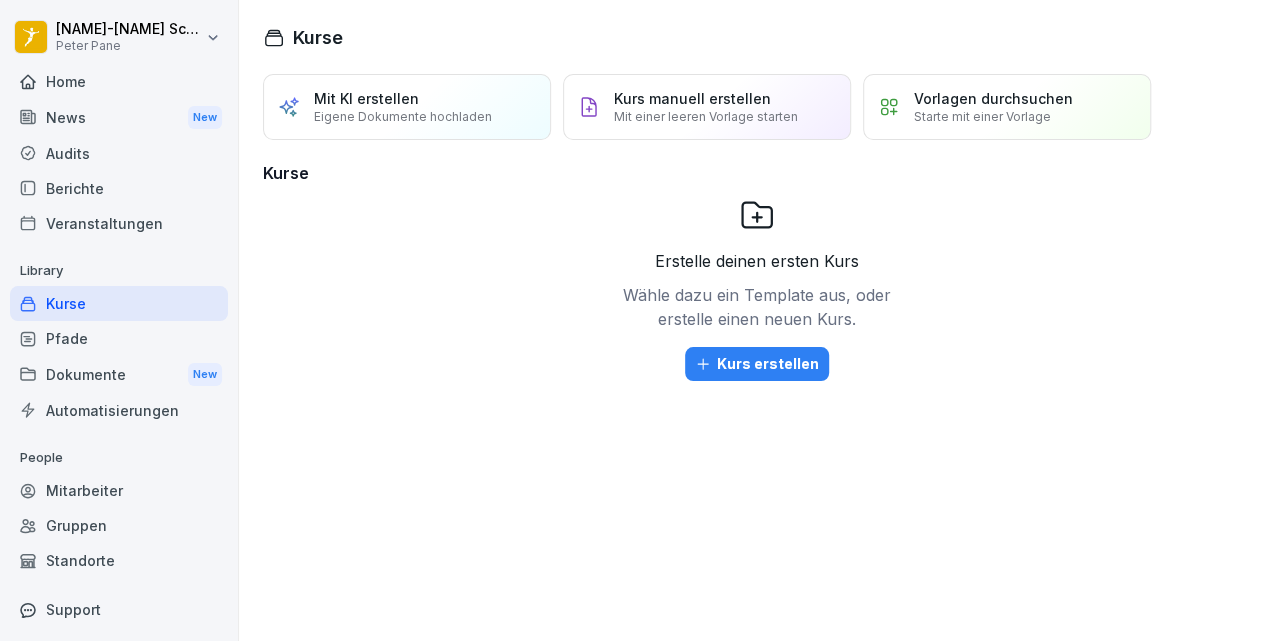 click on "Home" at bounding box center [119, 81] 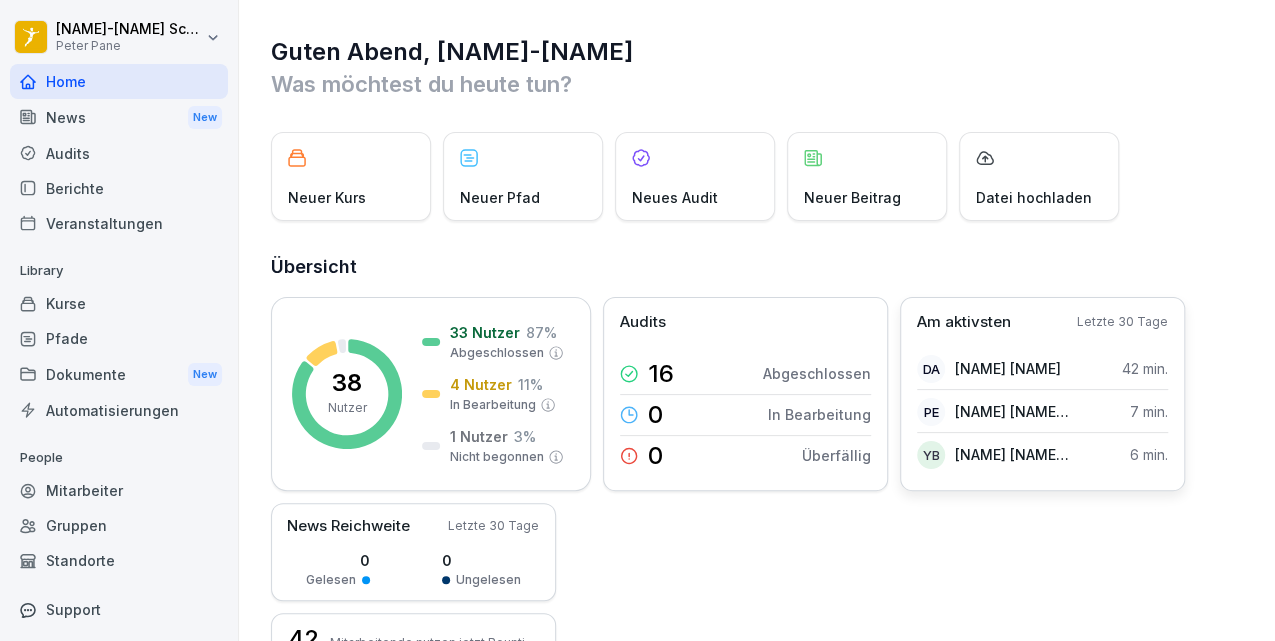 click on "Am aktivsten" at bounding box center [964, 322] 